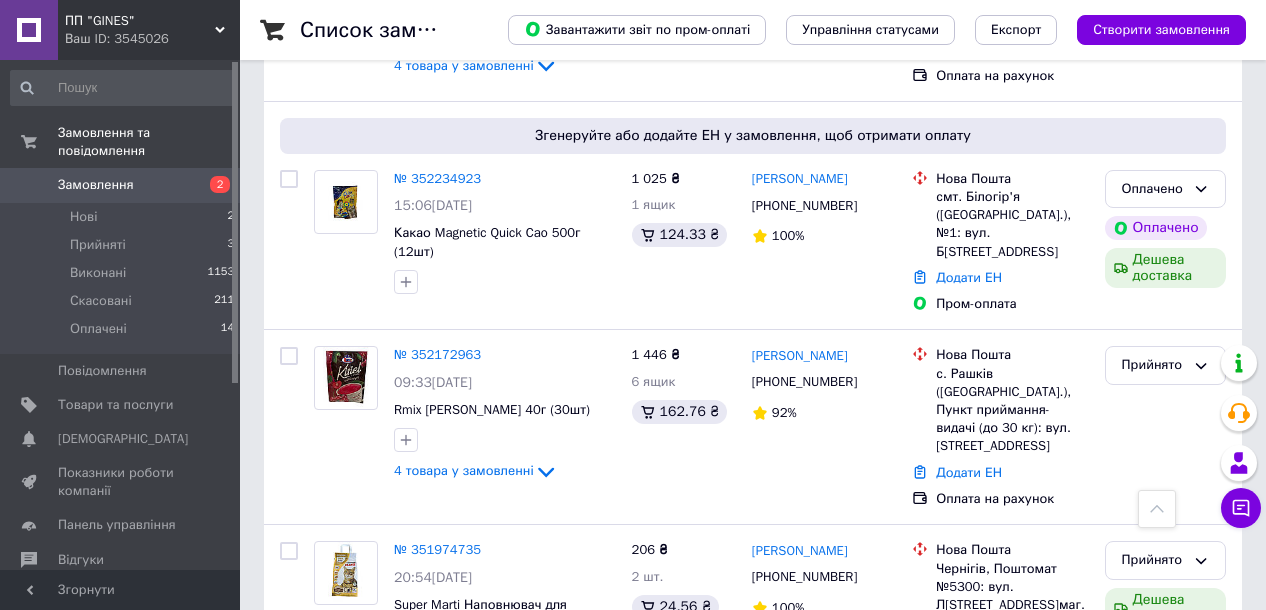scroll, scrollTop: 2373, scrollLeft: 0, axis: vertical 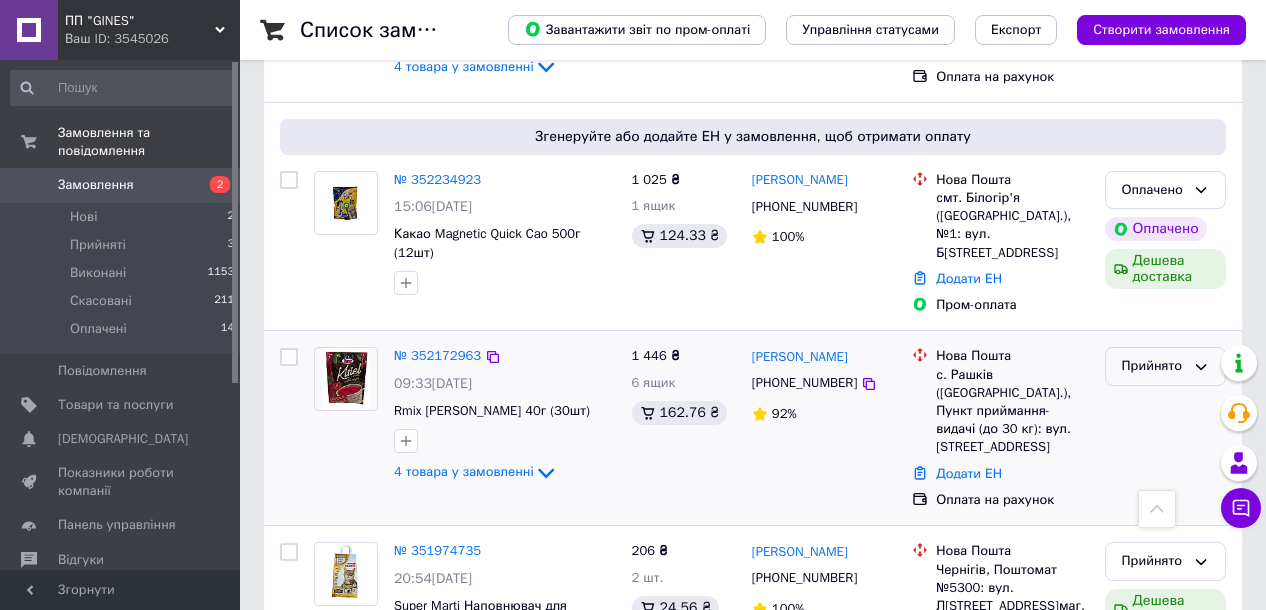 click on "Прийнято" at bounding box center (1153, 366) 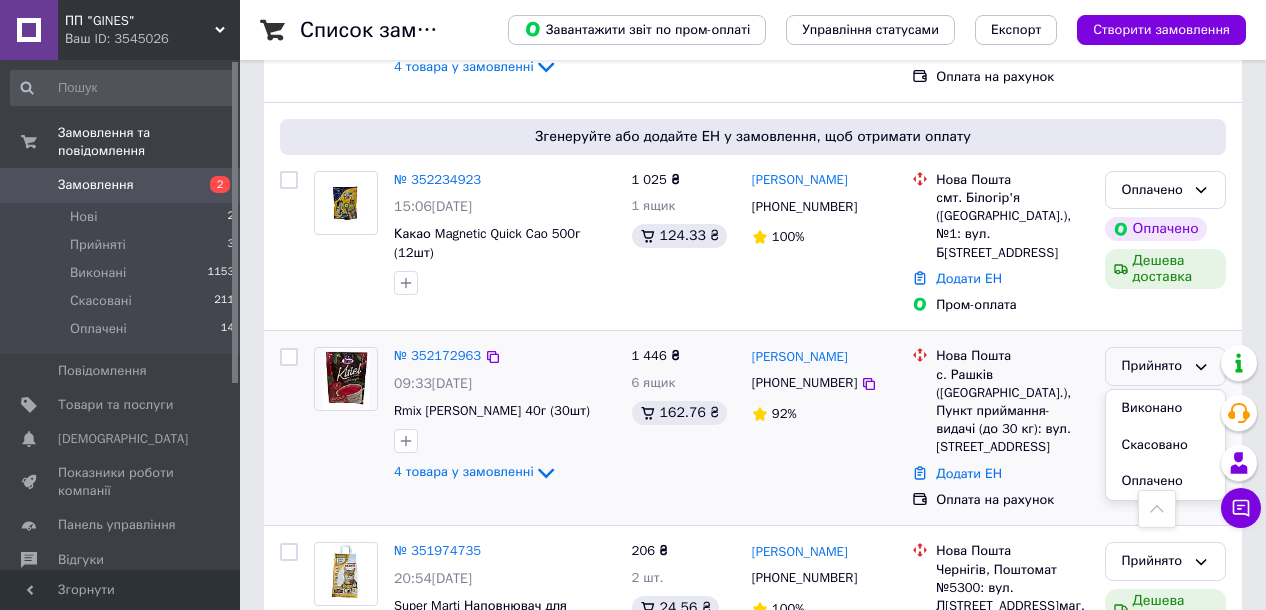 click on "[PERSON_NAME] [PHONE_NUMBER] 92%" at bounding box center [824, 428] 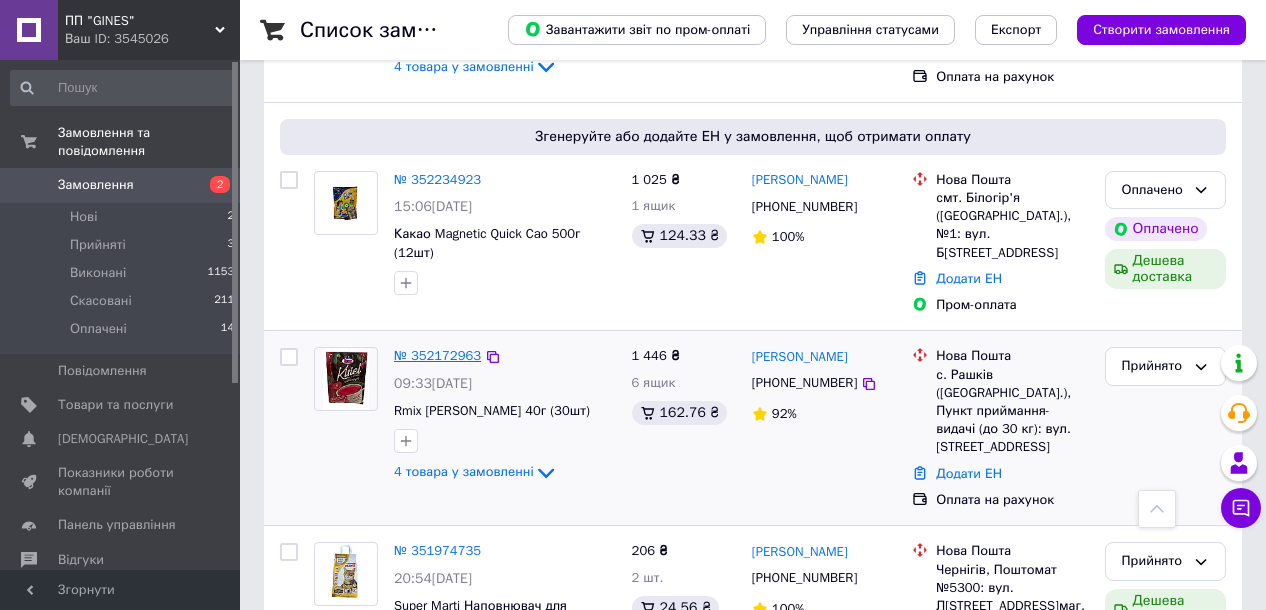 click on "№ 352172963" at bounding box center [437, 355] 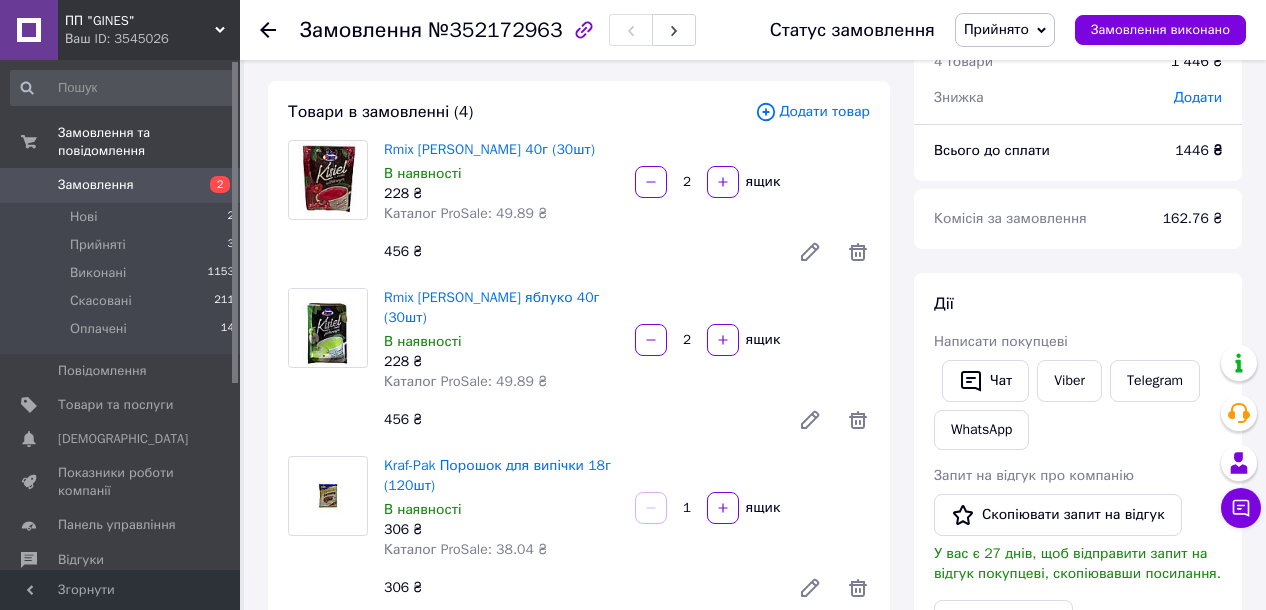 scroll, scrollTop: 73, scrollLeft: 0, axis: vertical 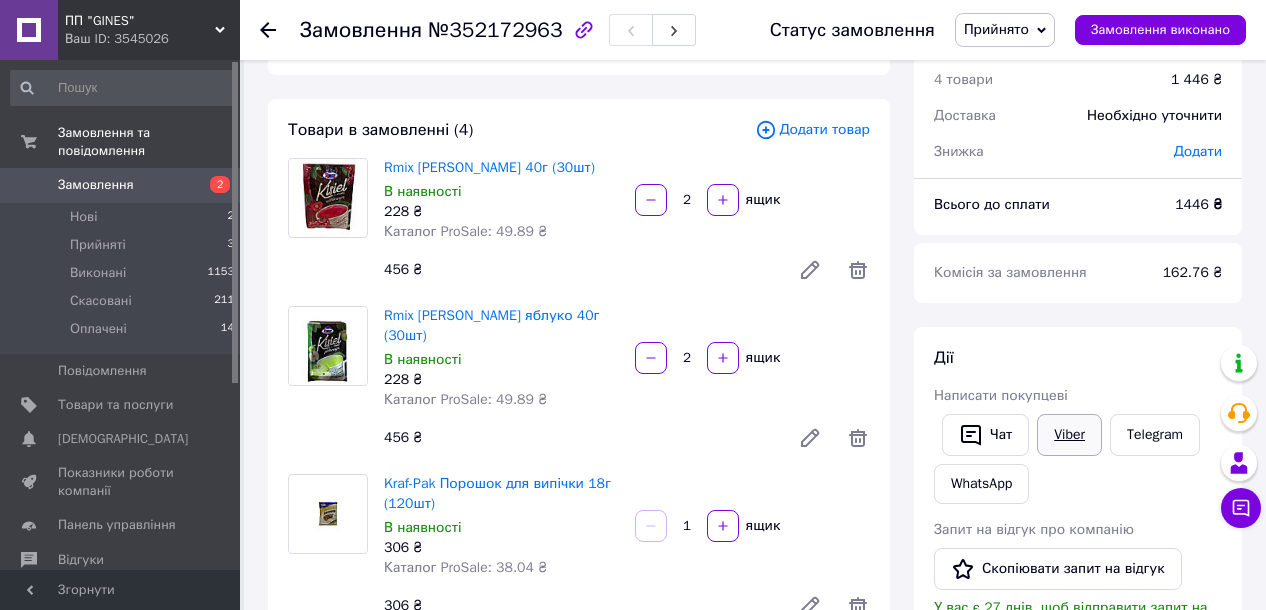 click on "Viber" at bounding box center [1069, 435] 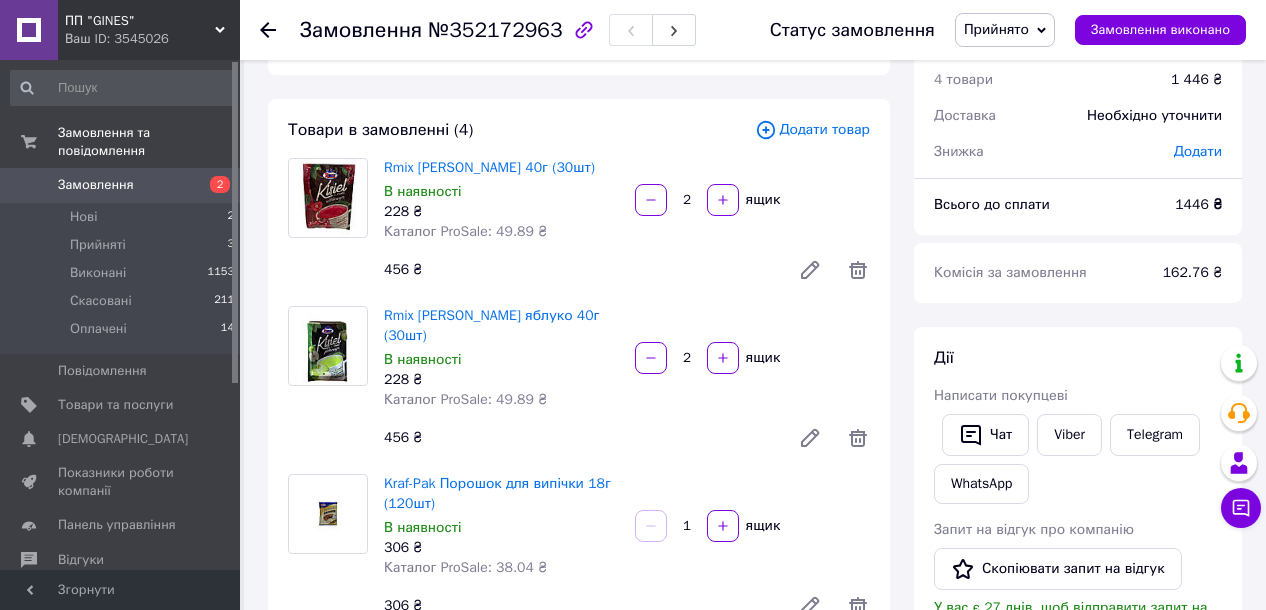 click 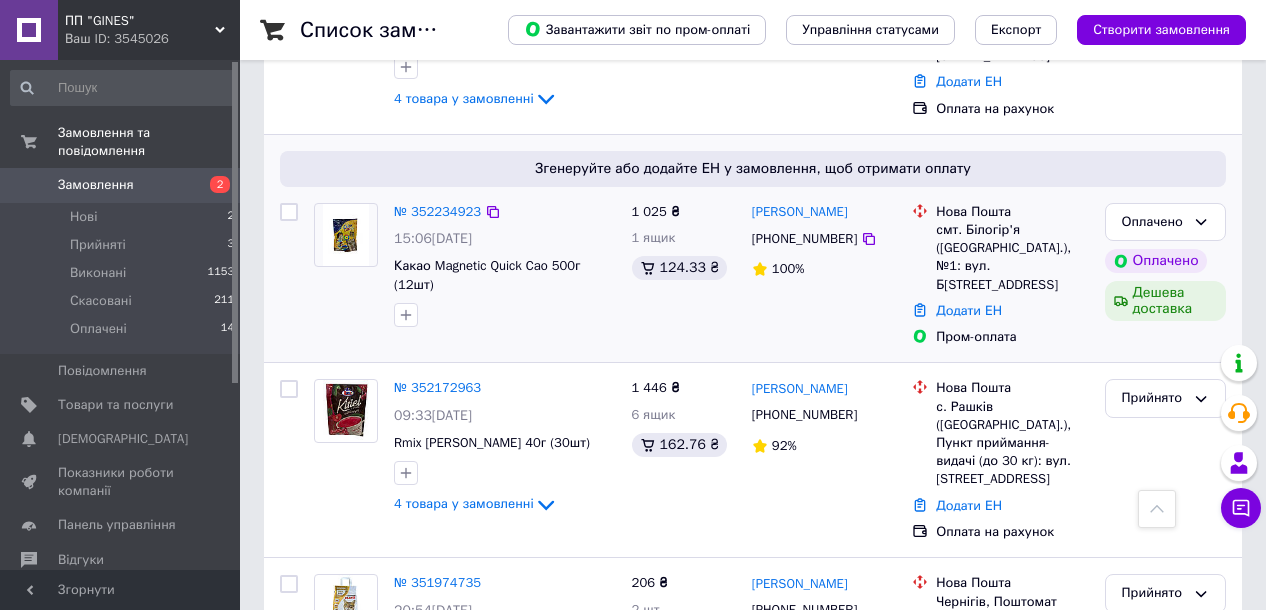 scroll, scrollTop: 2336, scrollLeft: 0, axis: vertical 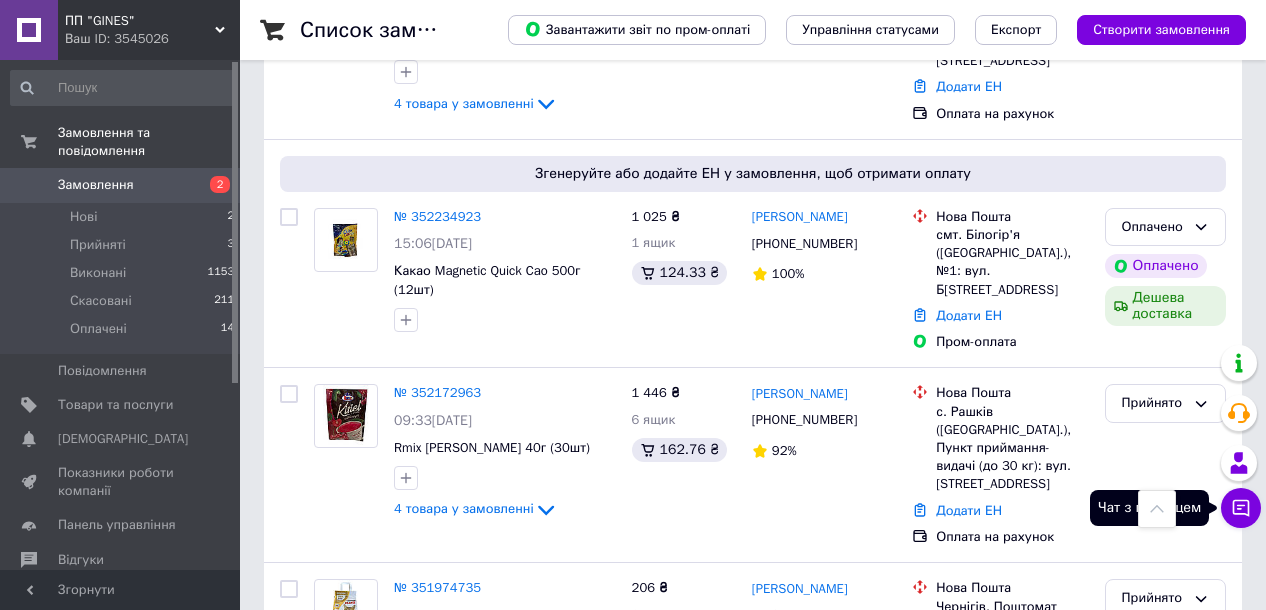 click on "Чат з покупцем" at bounding box center [1241, 508] 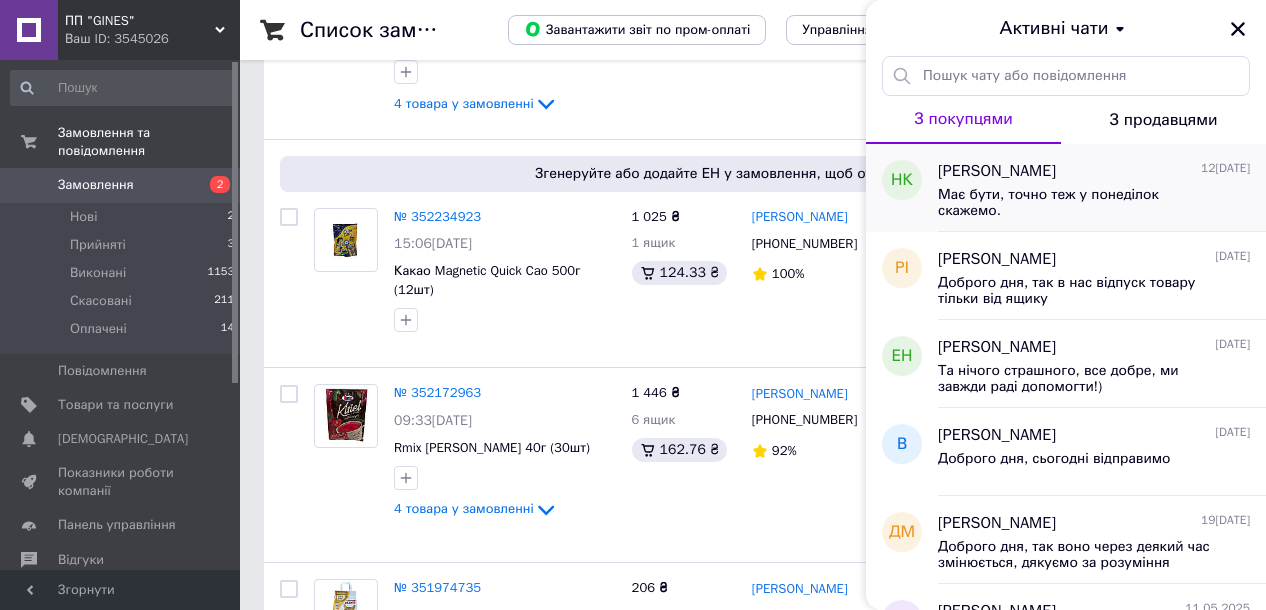 click on "Має бути, точно теж у понеділок скажемо." at bounding box center [1080, 203] 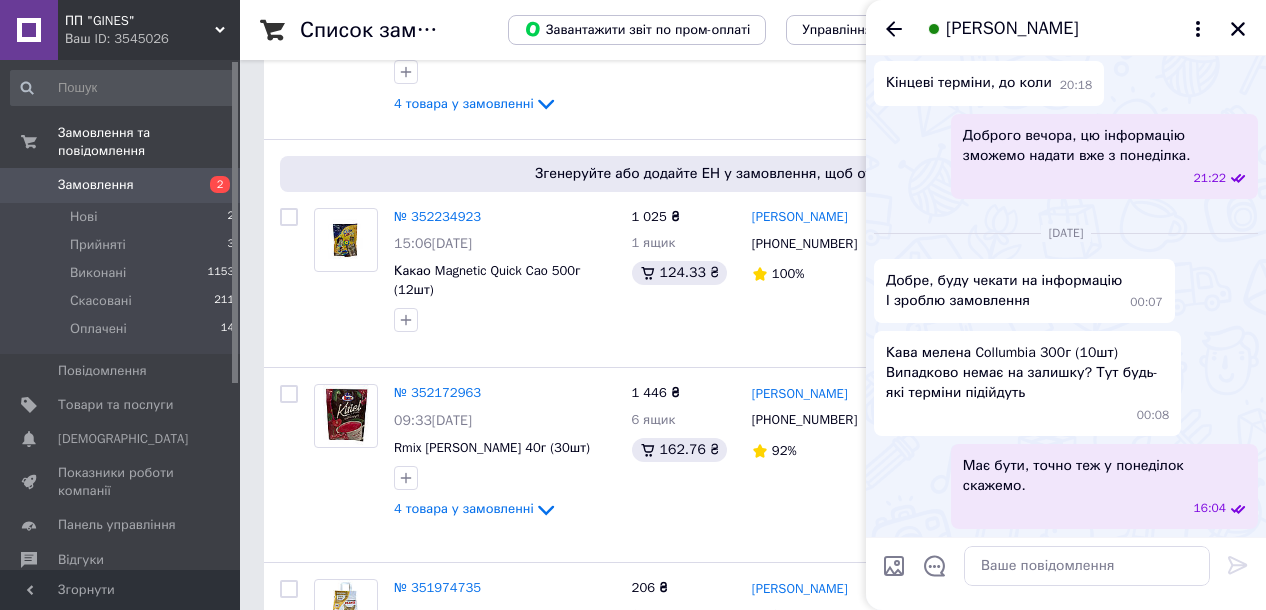 scroll, scrollTop: 2128, scrollLeft: 0, axis: vertical 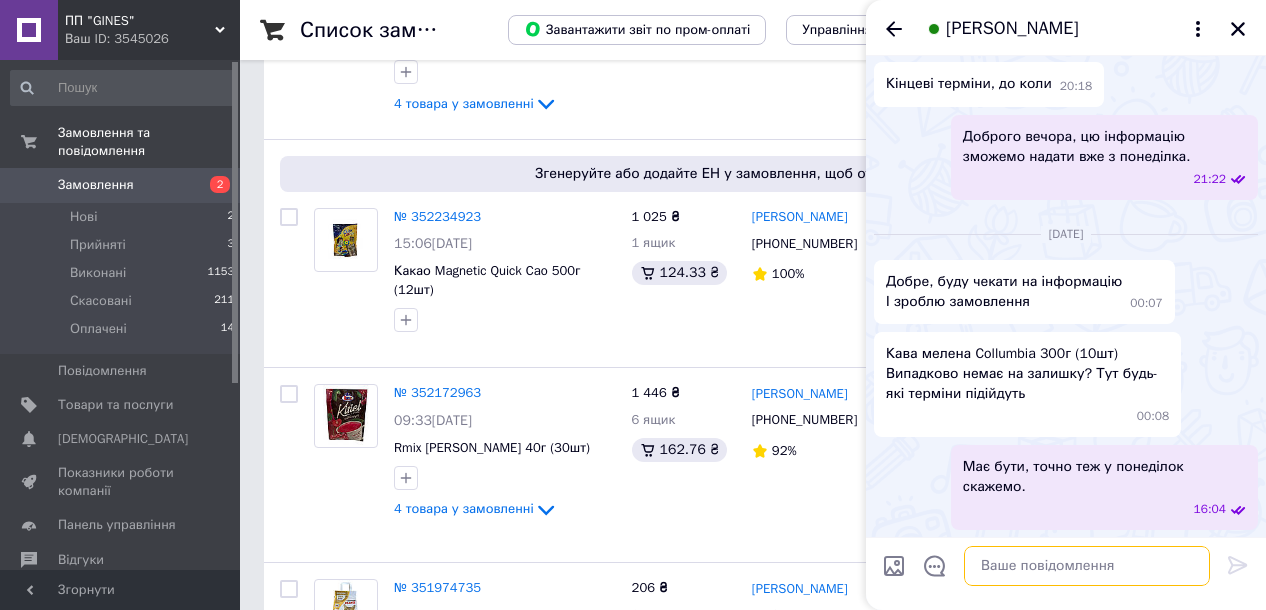 click at bounding box center (1087, 566) 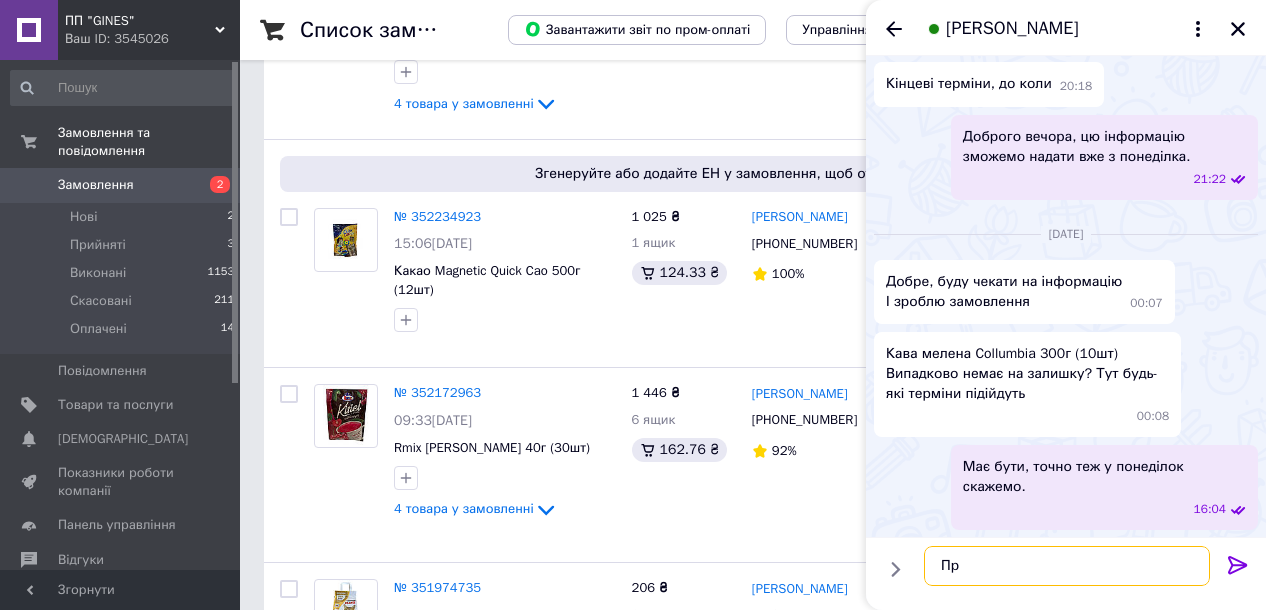 type on "П" 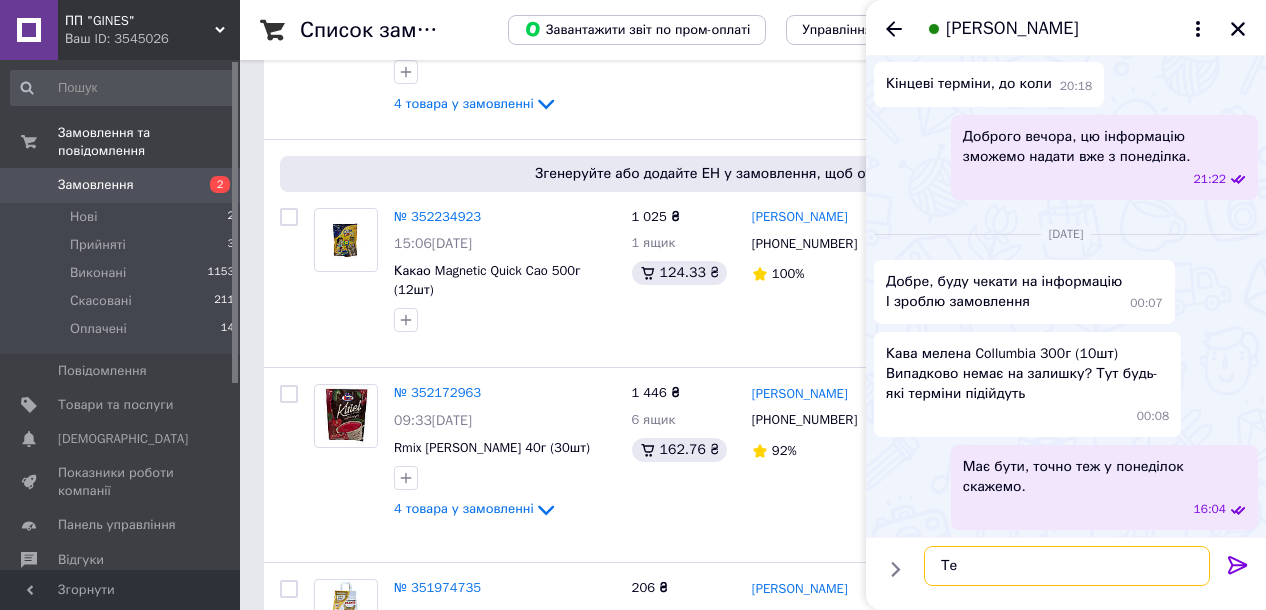 type on "Т" 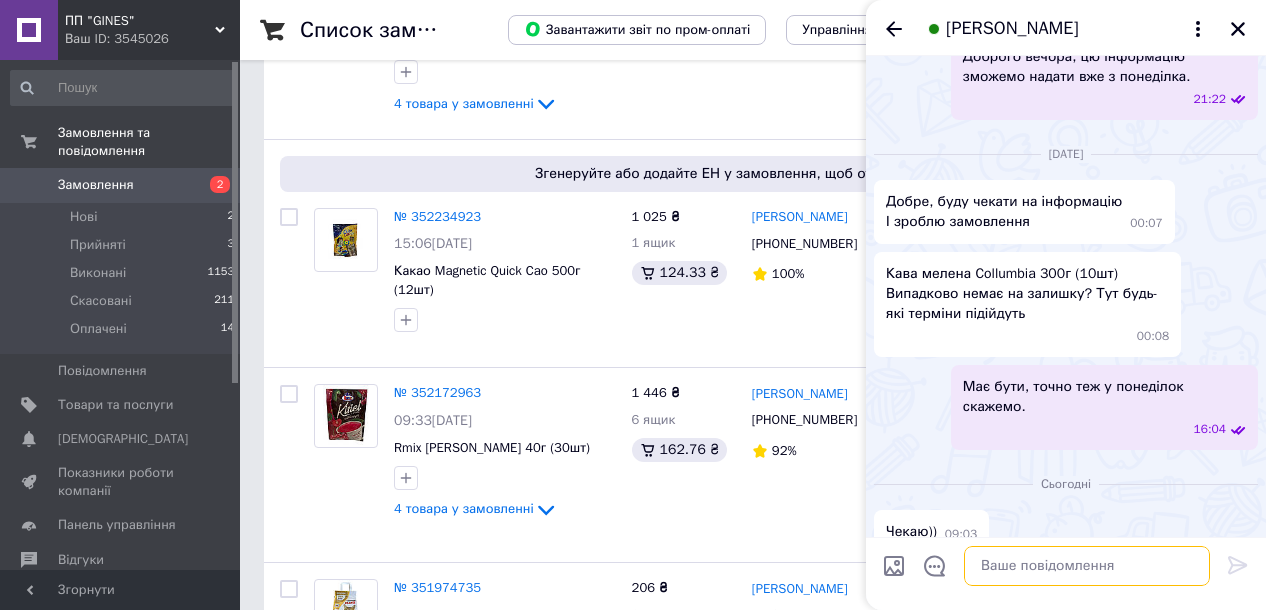 scroll, scrollTop: 2210, scrollLeft: 0, axis: vertical 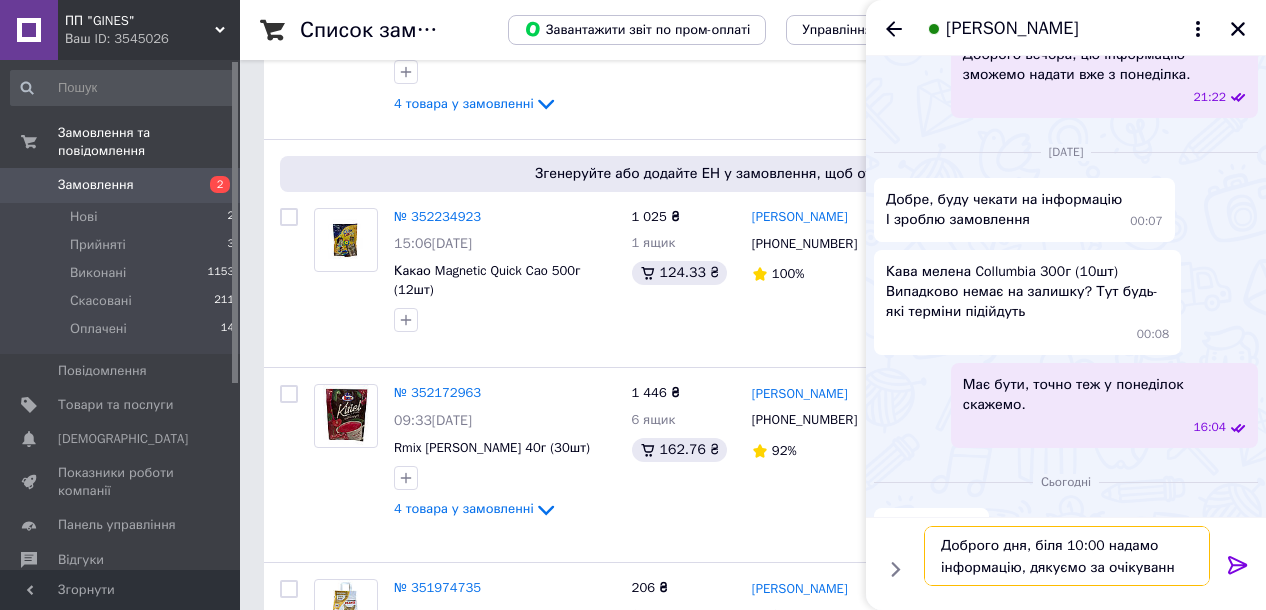 type on "Доброго дня, біля 10:00 надамо інформацію, дякуємо за очікування" 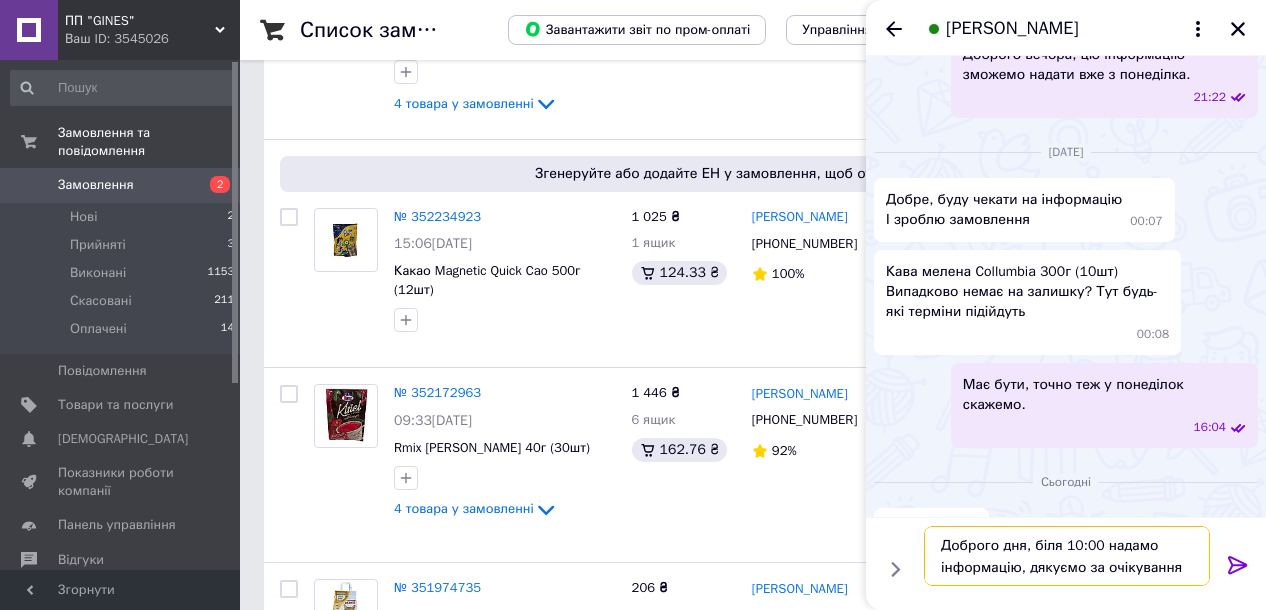 type 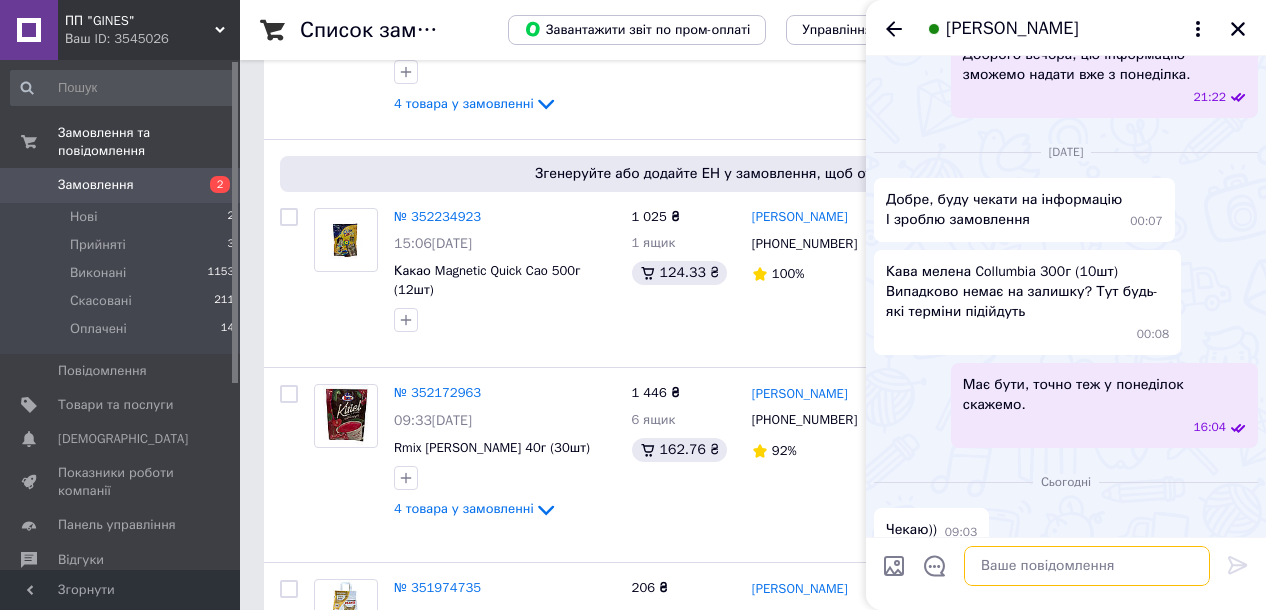 scroll, scrollTop: 2326, scrollLeft: 0, axis: vertical 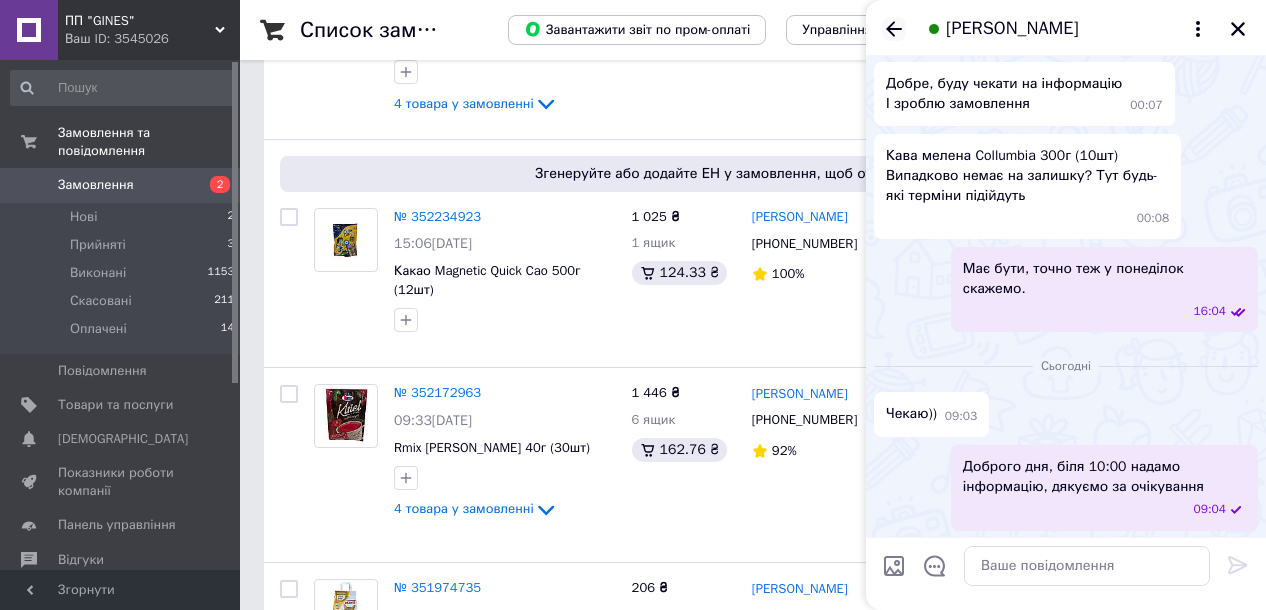 click 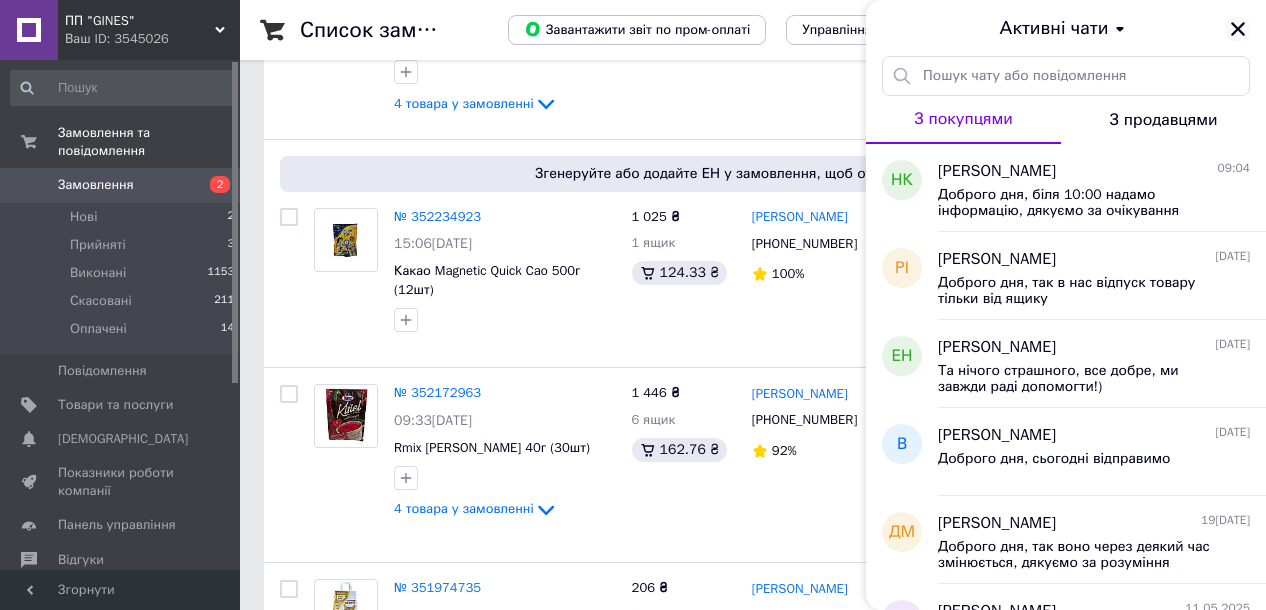 click 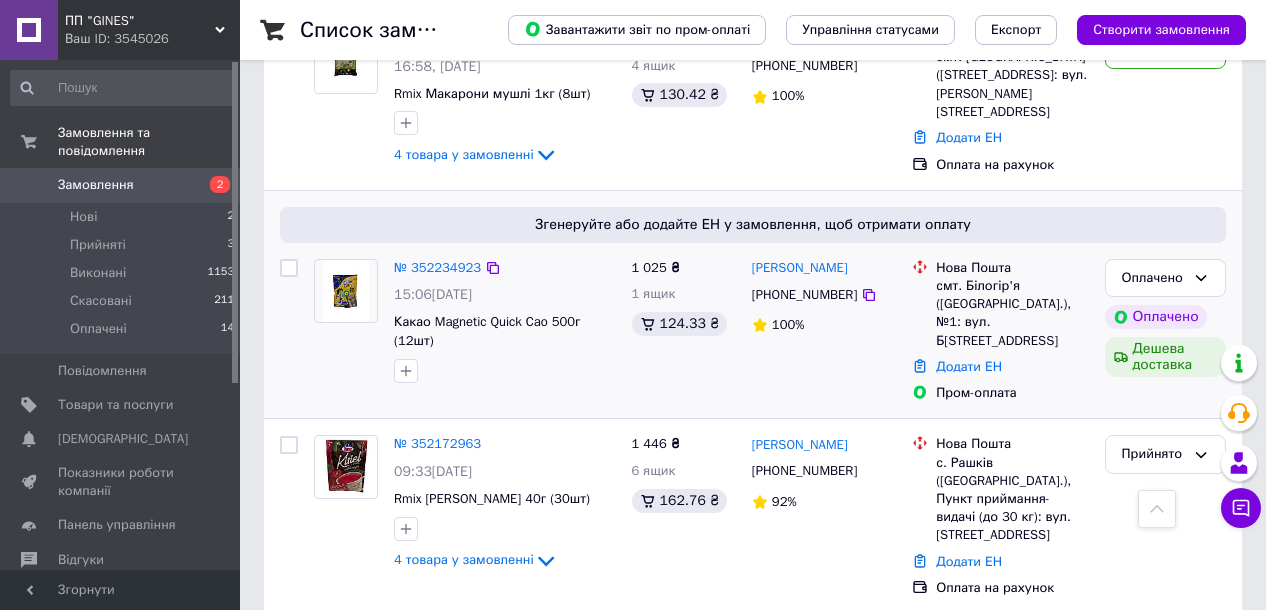 scroll, scrollTop: 2283, scrollLeft: 0, axis: vertical 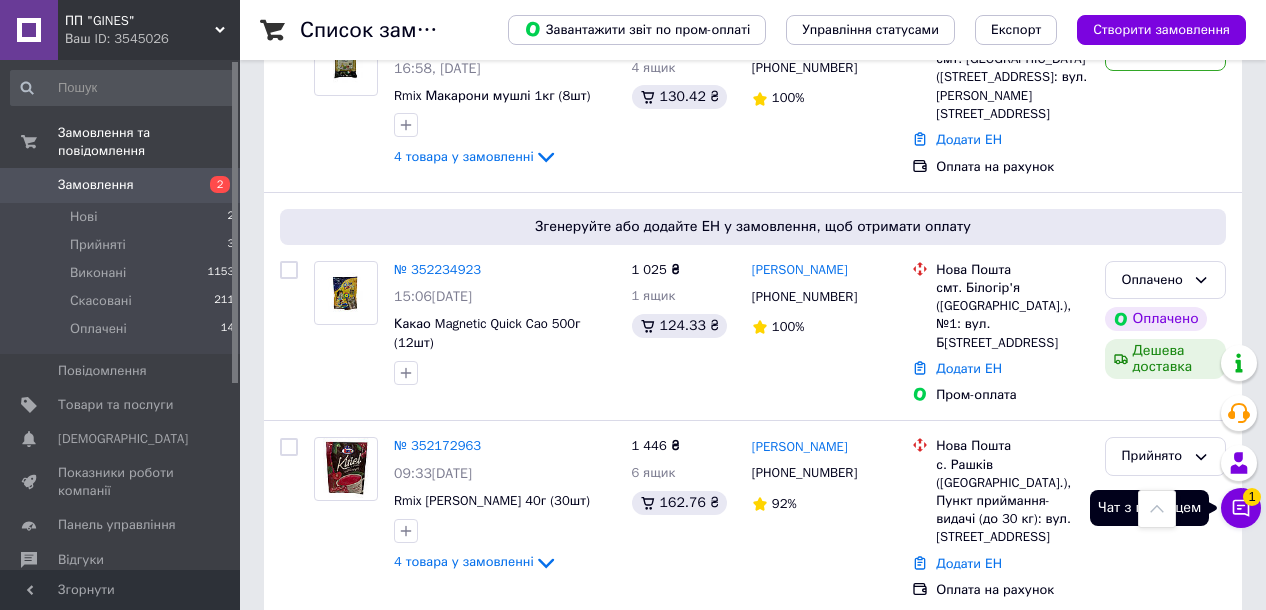 click on "1" at bounding box center (1252, 497) 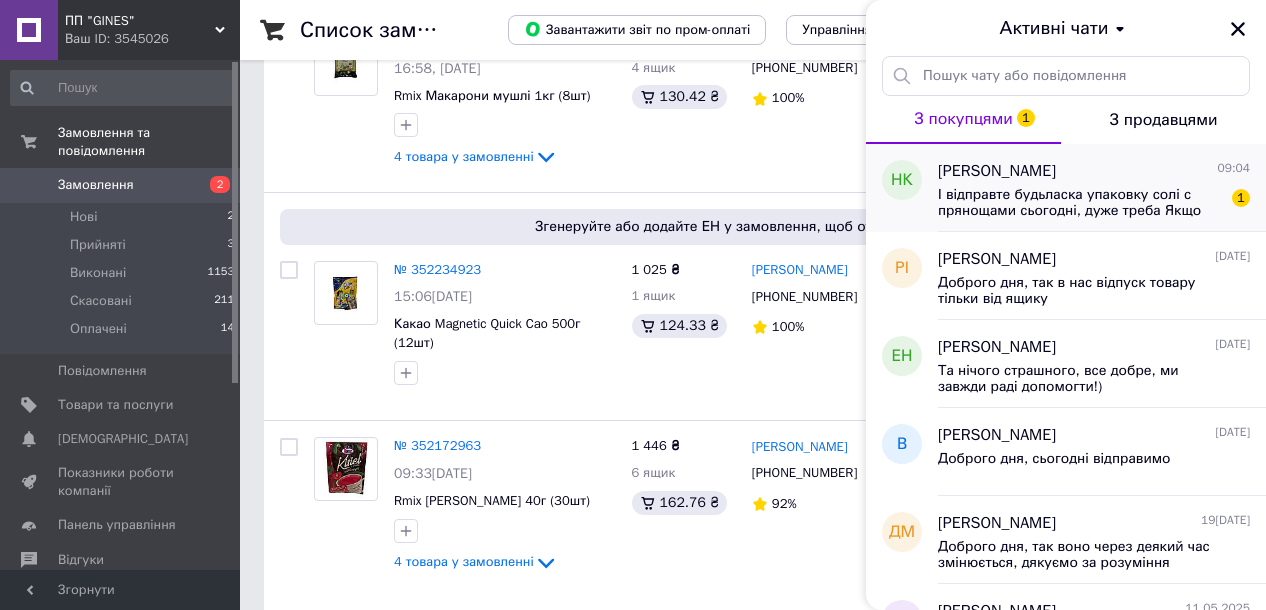 click on "І відправте будьласка упаковку солі с прянощами сьогодні, дуже треба
Якщо терміни нормальні 1" at bounding box center (1094, 201) 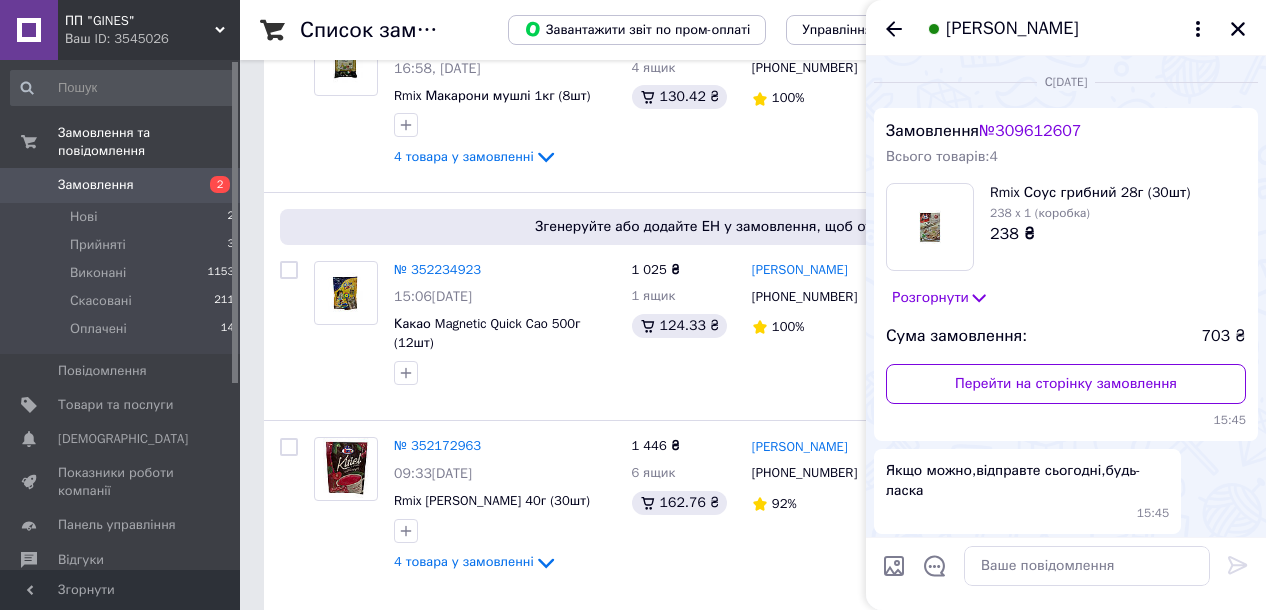 scroll, scrollTop: 2475, scrollLeft: 0, axis: vertical 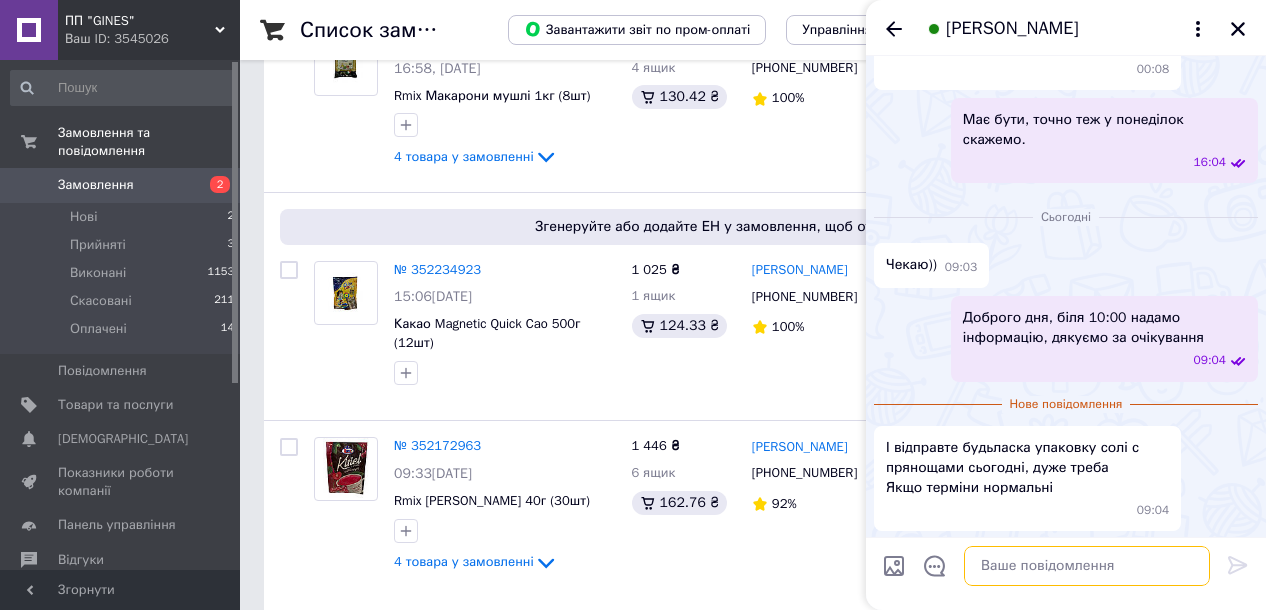click at bounding box center (1087, 566) 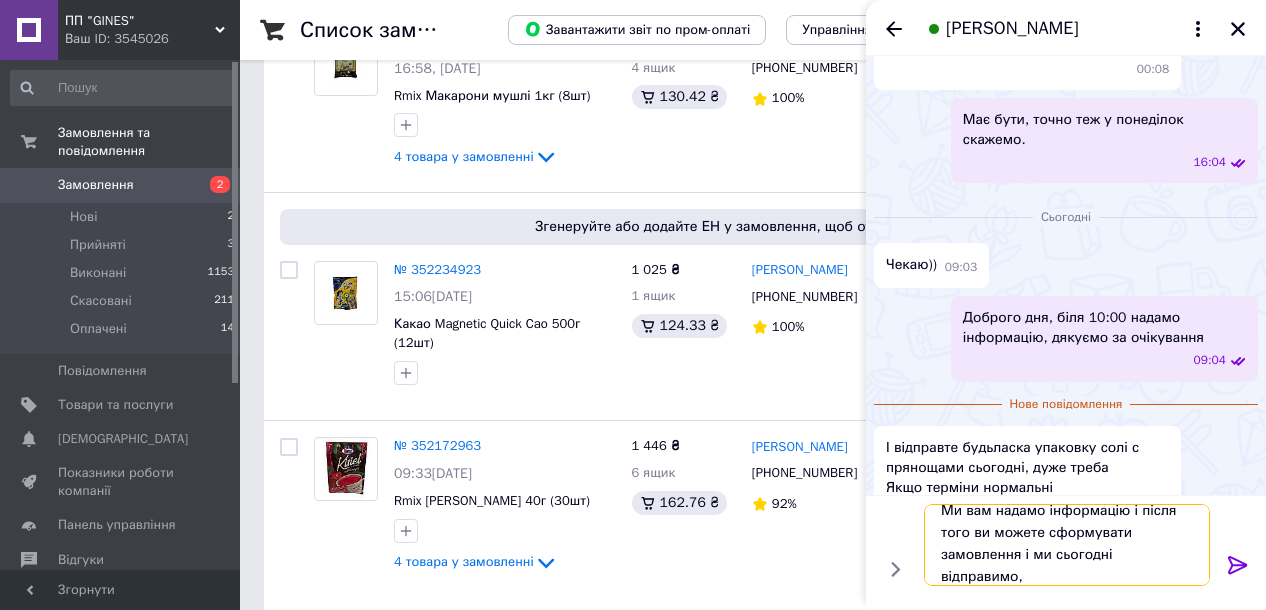 scroll, scrollTop: 2, scrollLeft: 0, axis: vertical 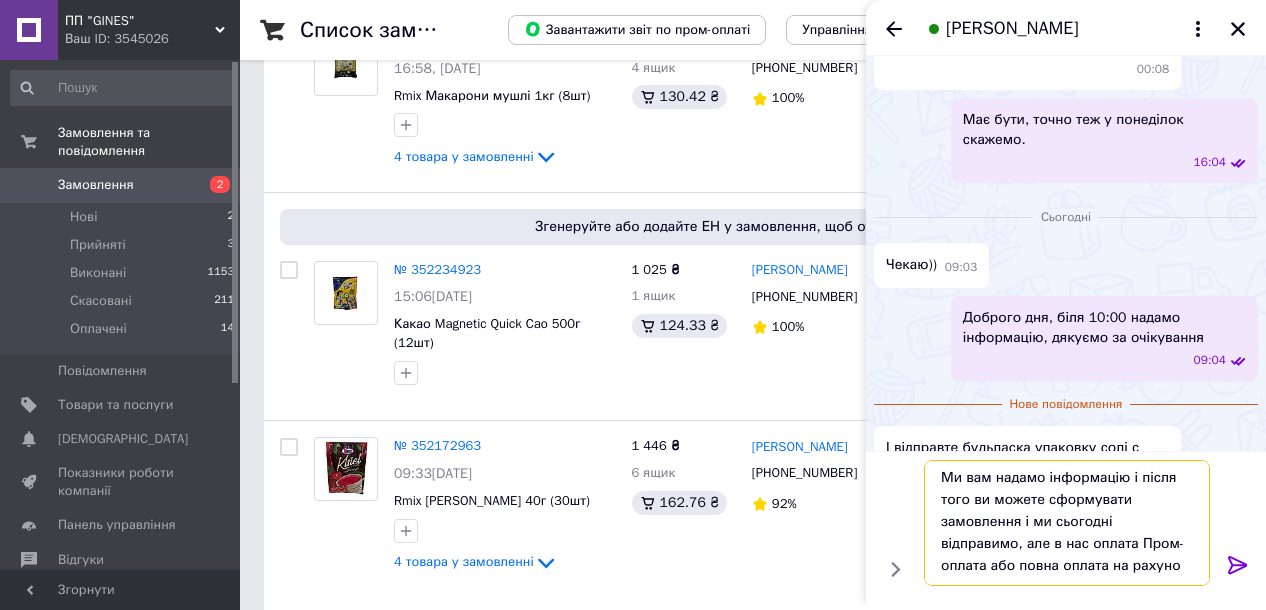 type on "Ми вам надамо інформацію і після того ви можете сформувати замовлення і ми сьогодні відправимо, але в нас оплата Пром-оплата або повна оплата на рахунок" 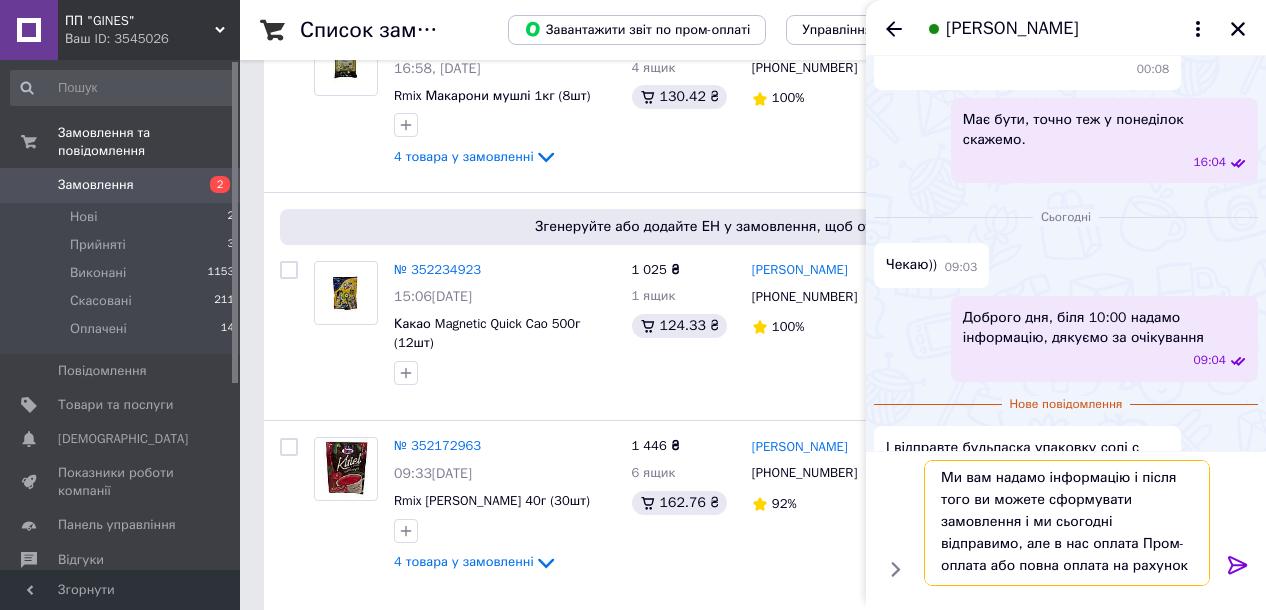 type 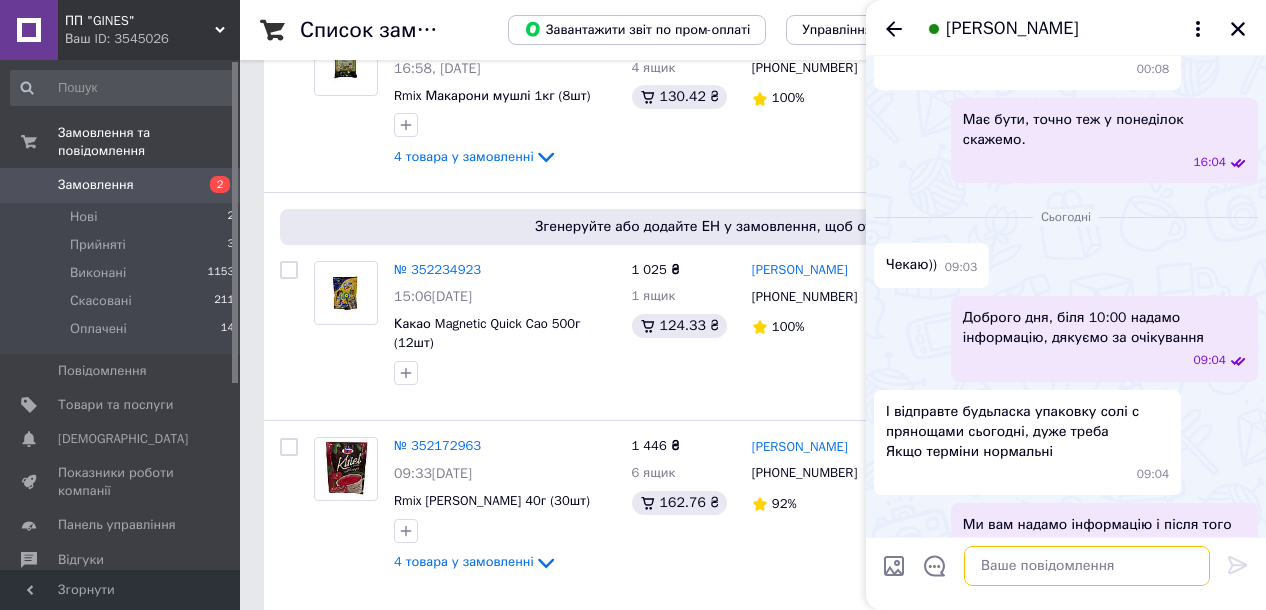 scroll, scrollTop: 0, scrollLeft: 0, axis: both 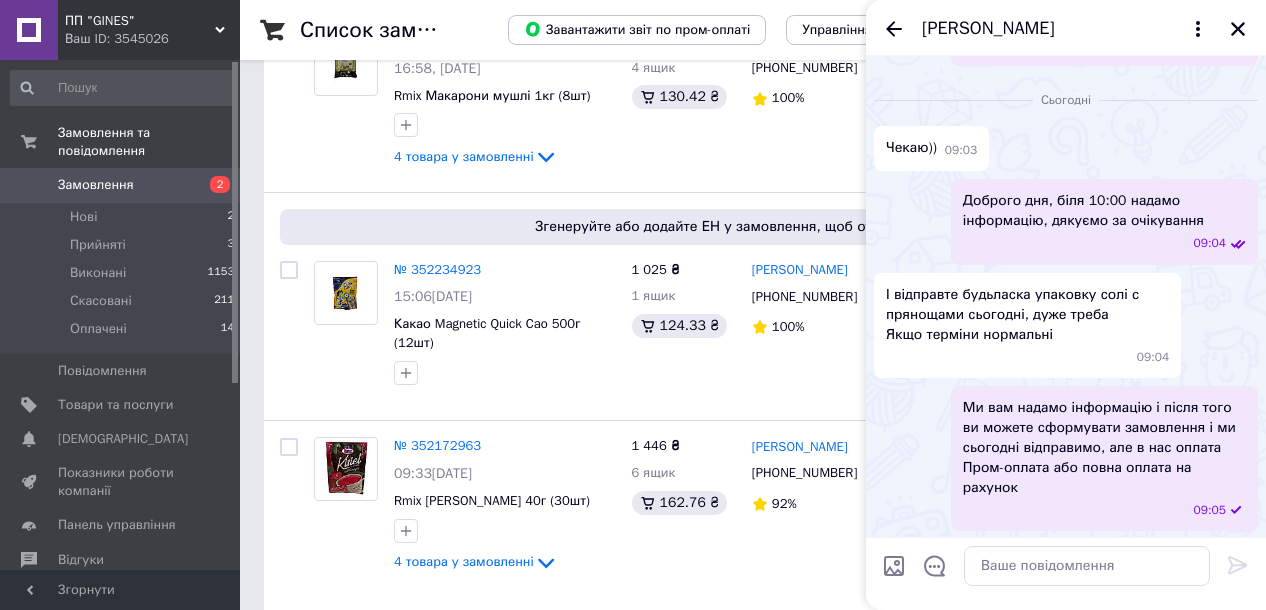 click on "[PERSON_NAME]" at bounding box center [1066, 28] 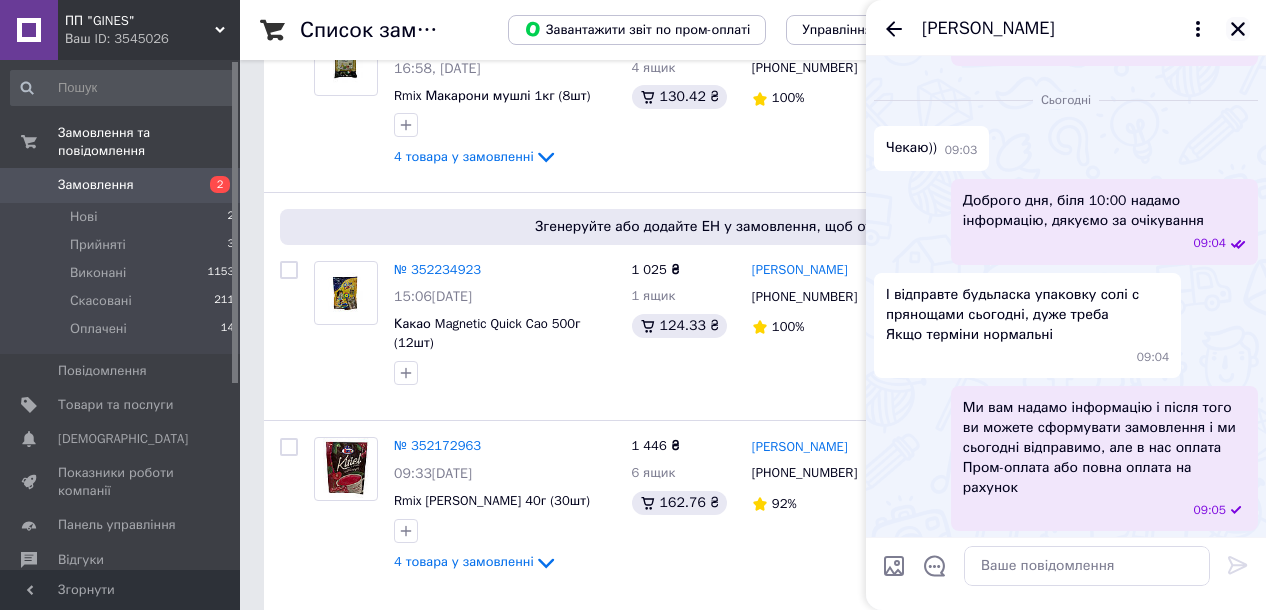 click 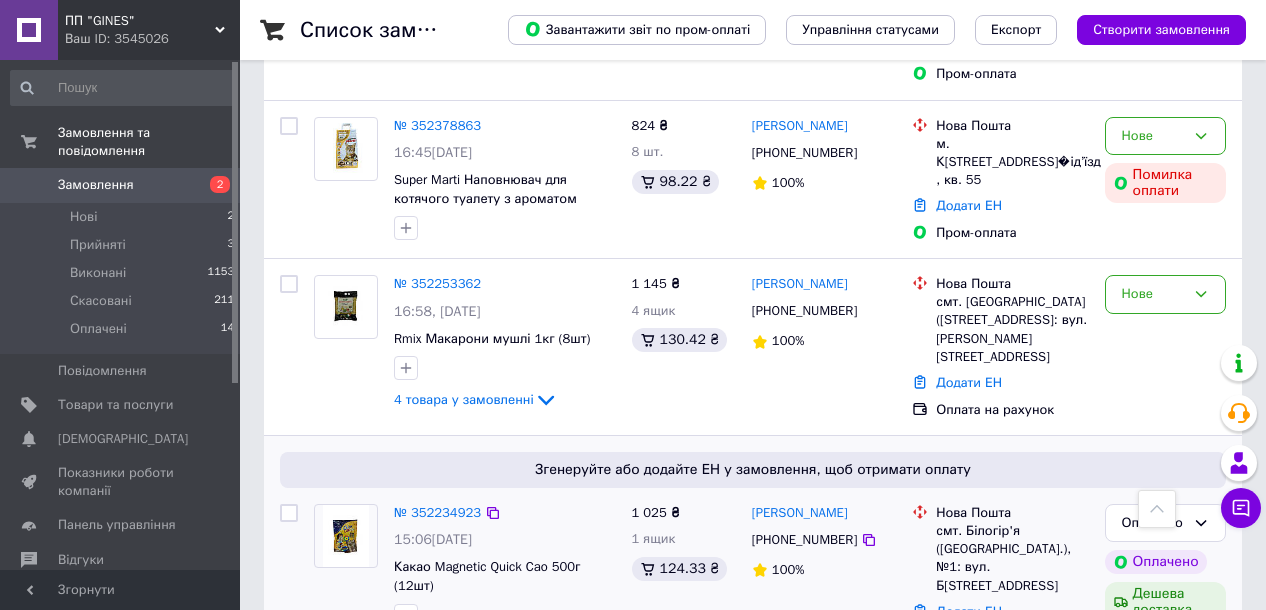 scroll, scrollTop: 2037, scrollLeft: 0, axis: vertical 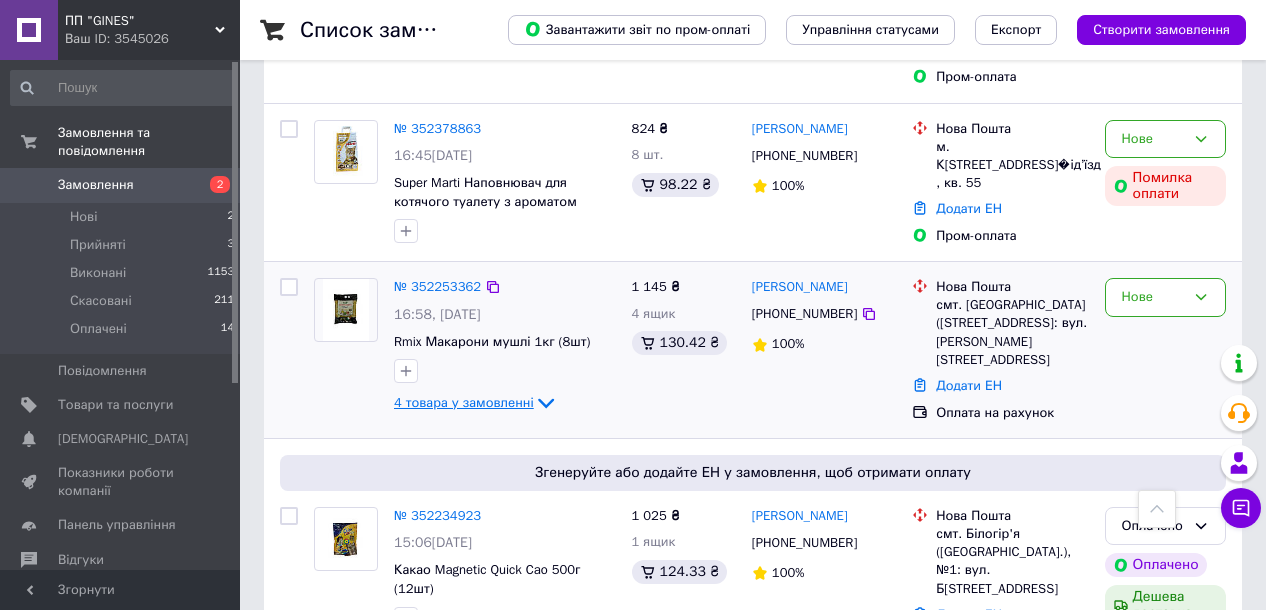 click on "4 товара у замовленні" at bounding box center (464, 402) 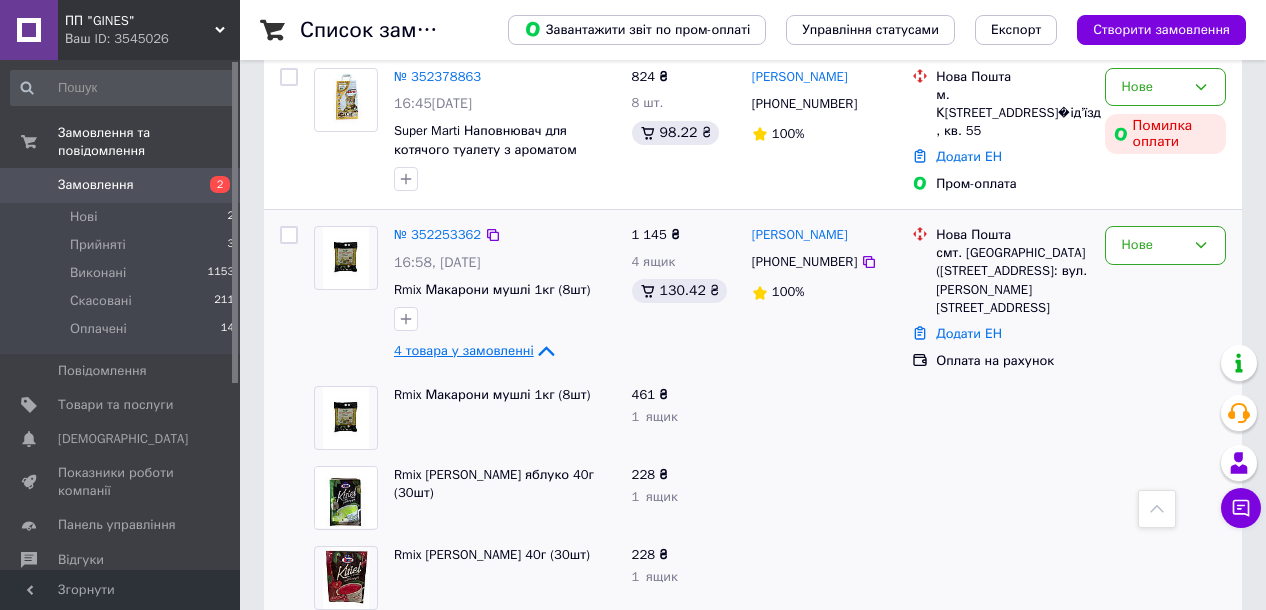 scroll, scrollTop: 2077, scrollLeft: 0, axis: vertical 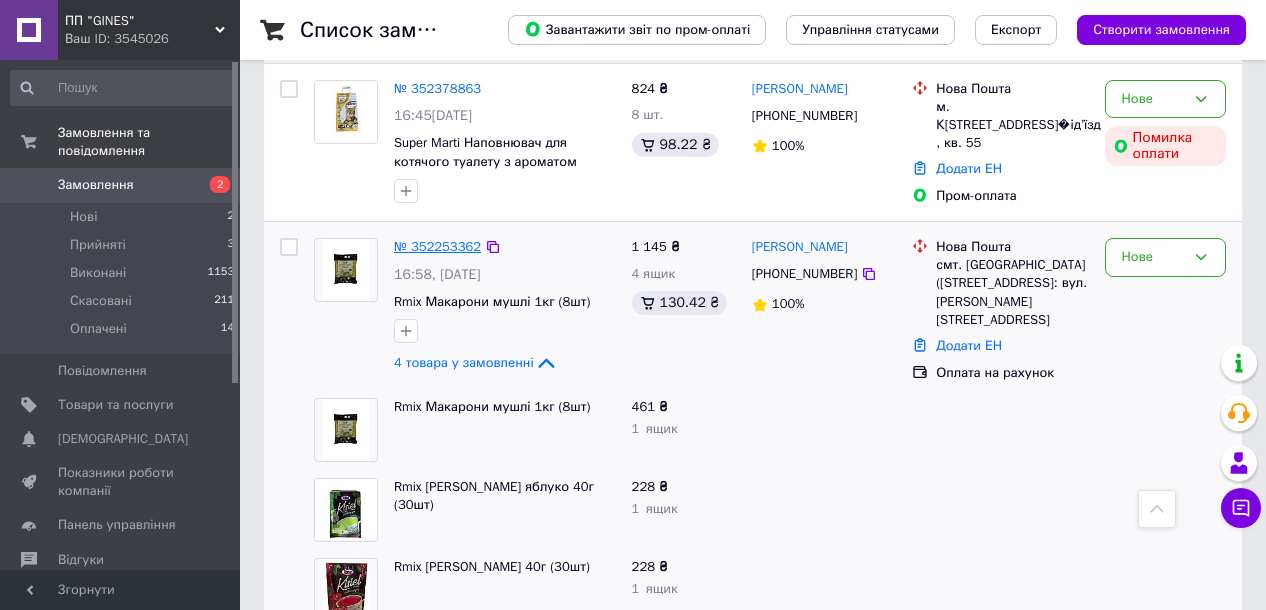 click on "№ 352253362" at bounding box center (437, 246) 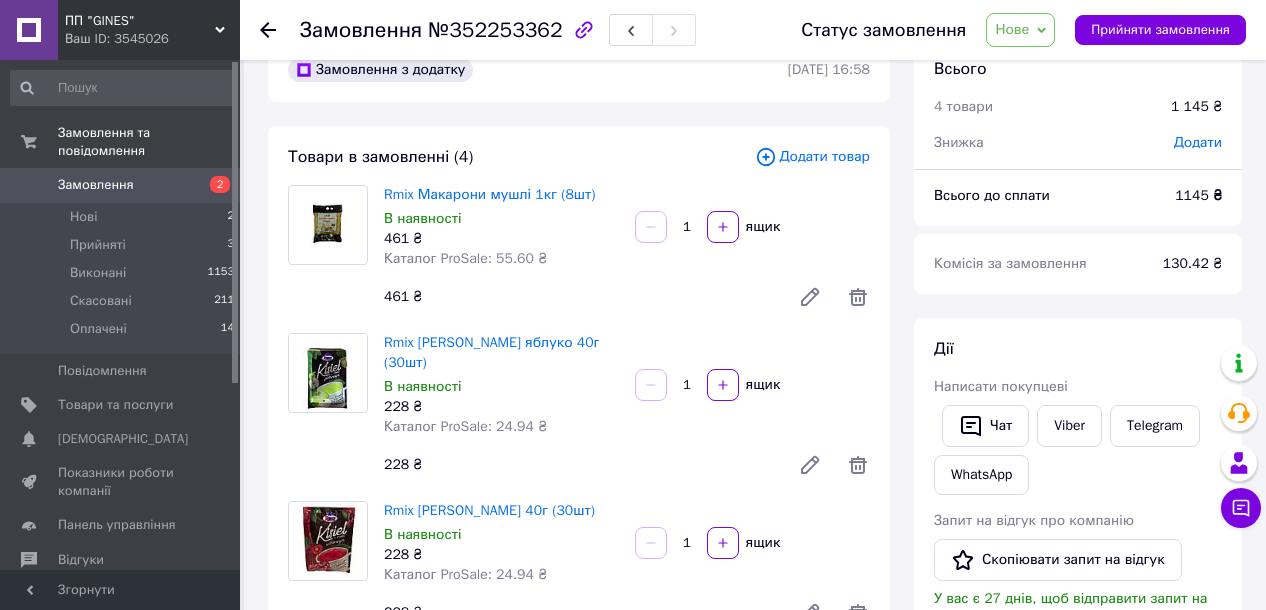 scroll, scrollTop: 31, scrollLeft: 0, axis: vertical 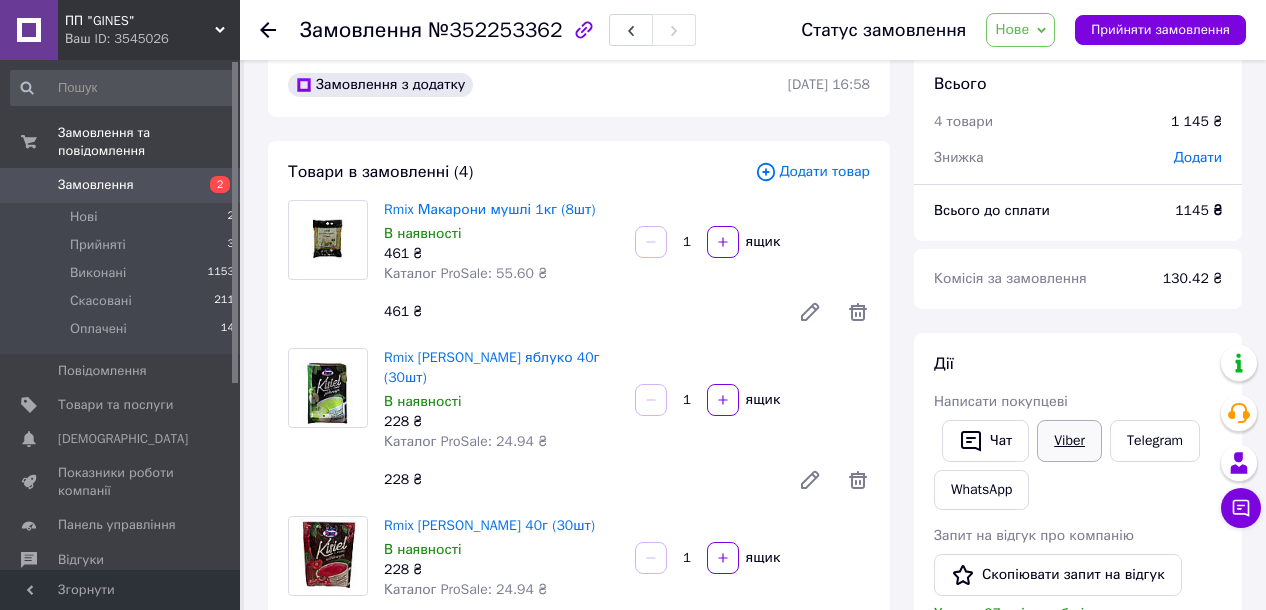 click on "[PERSON_NAME] покупцеві   Чат Viber Telegram WhatsApp Запит на відгук про компанію   Скопіювати запит на відгук У вас є 27 днів, щоб відправити запит на відгук покупцеві, скопіювавши посилання.   Видати чек   Завантажити PDF   Друк PDF   Дублювати замовлення" at bounding box center (1078, 606) 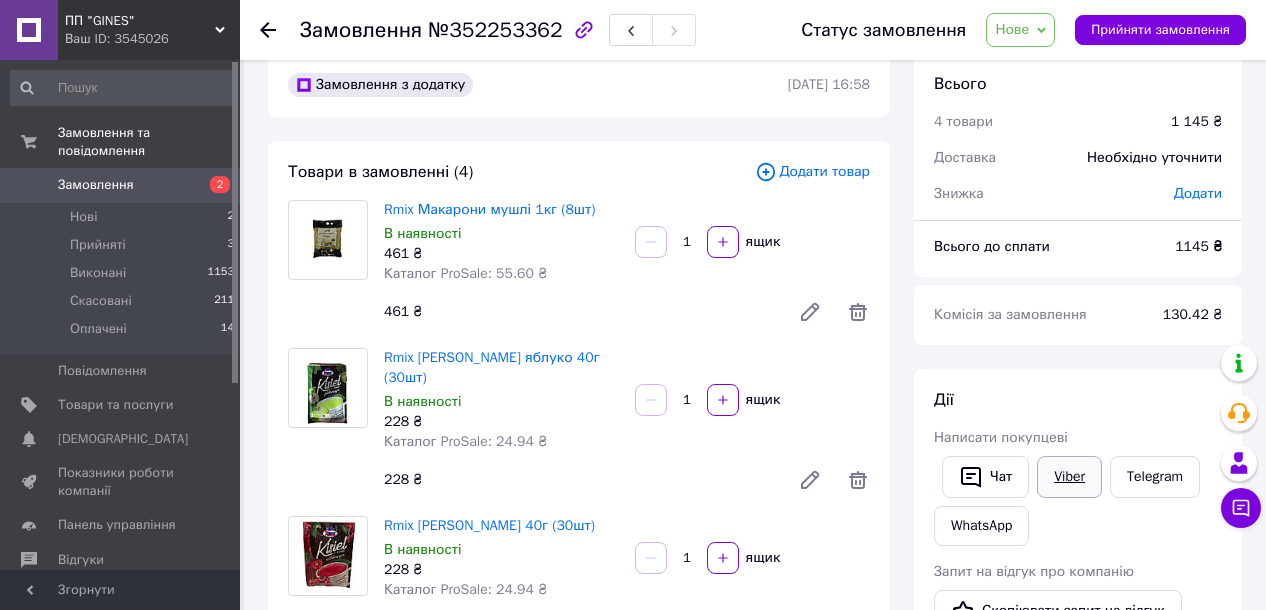 click on "Viber" at bounding box center (1069, 477) 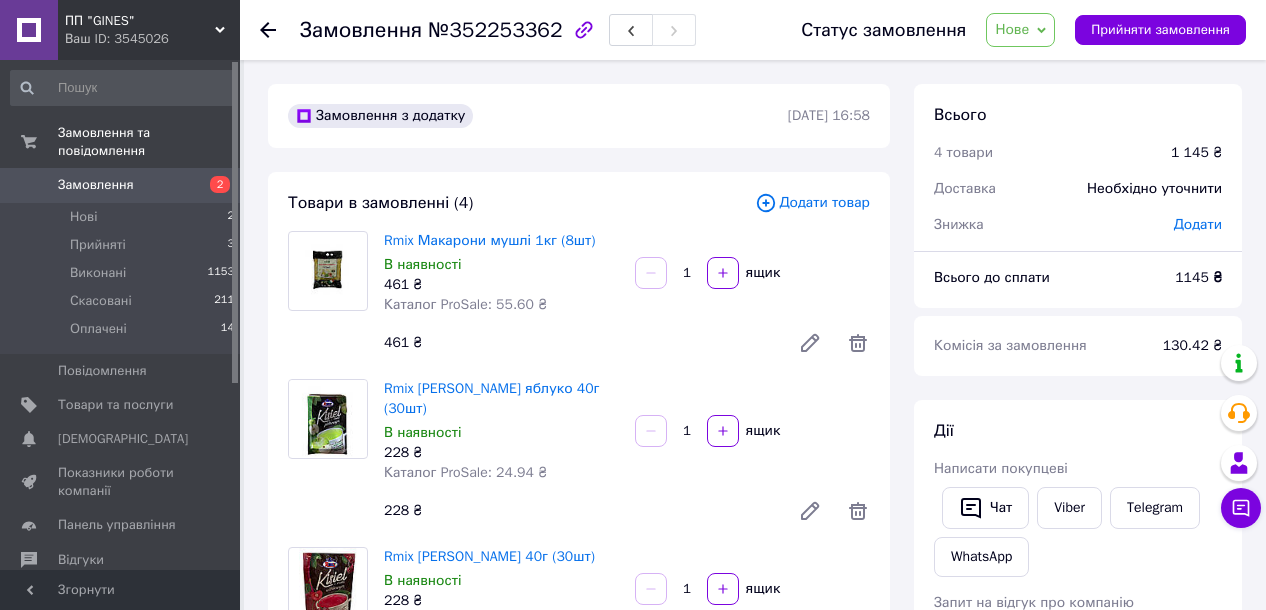 scroll, scrollTop: 0, scrollLeft: 0, axis: both 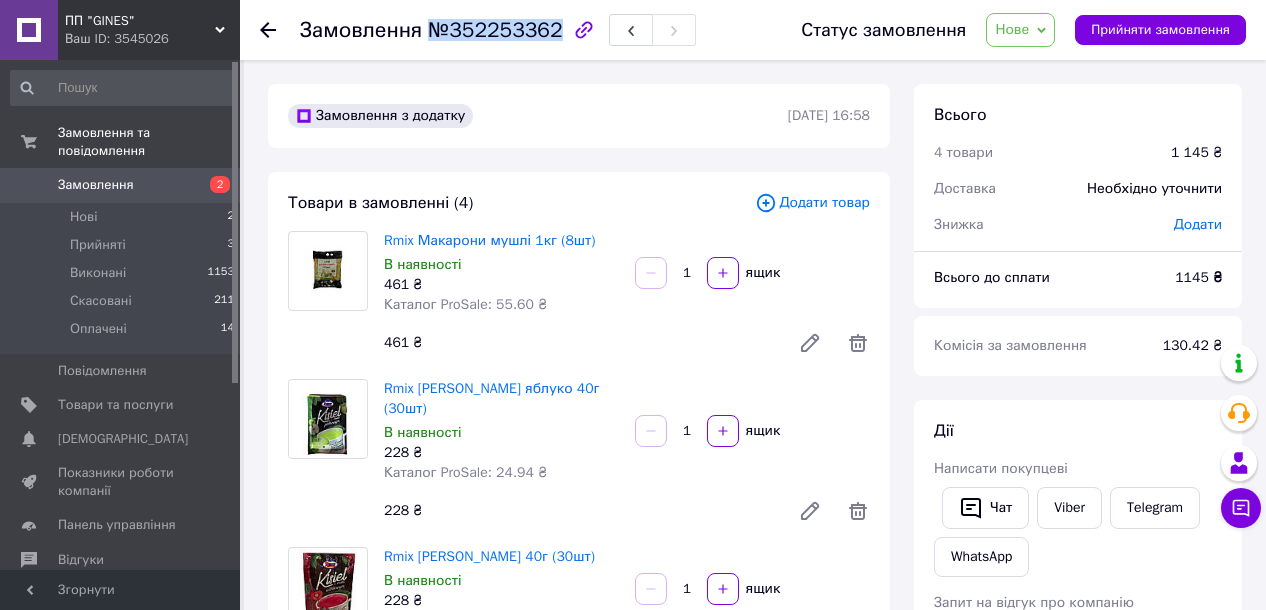 drag, startPoint x: 432, startPoint y: 33, endPoint x: 554, endPoint y: 38, distance: 122.10242 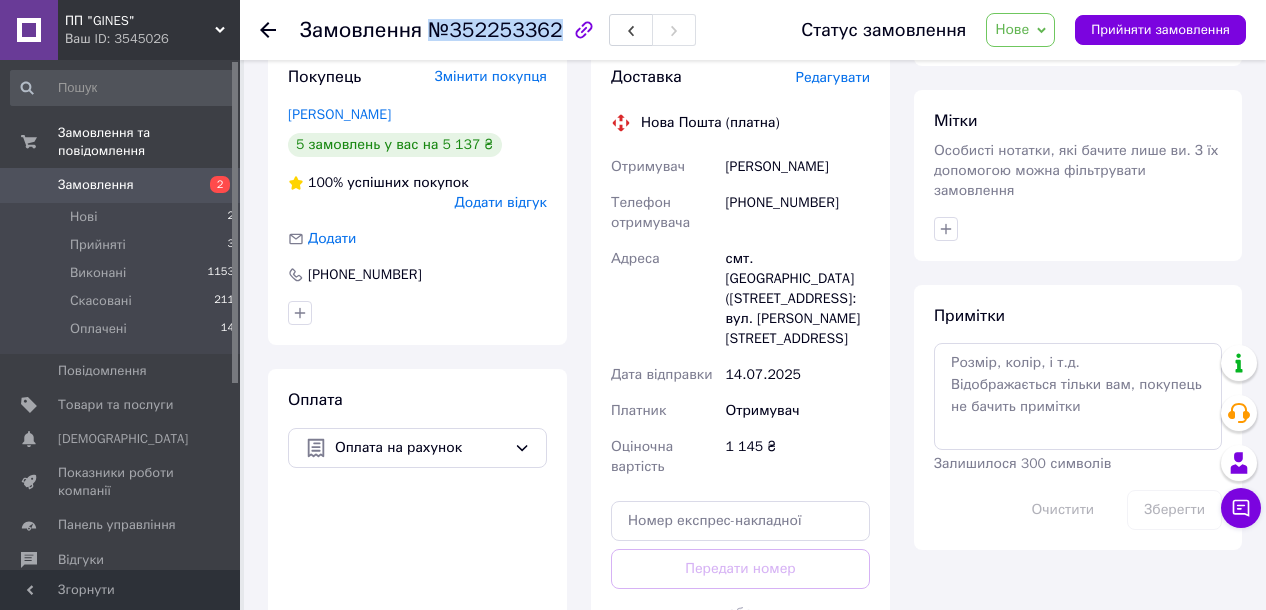 scroll, scrollTop: 882, scrollLeft: 0, axis: vertical 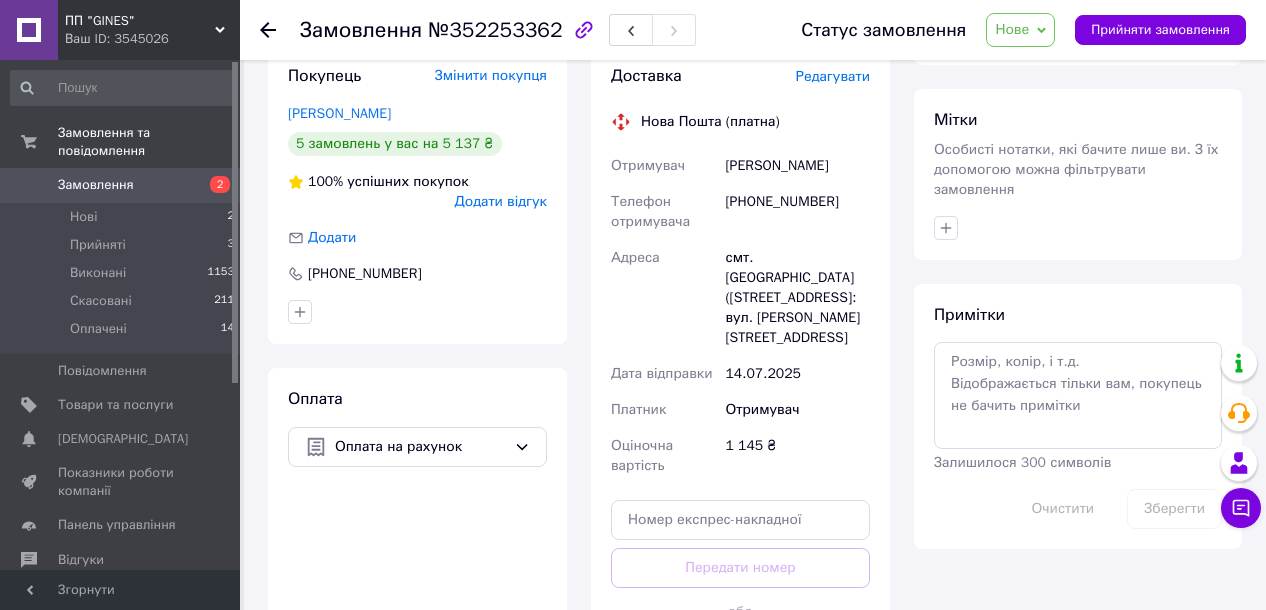 click 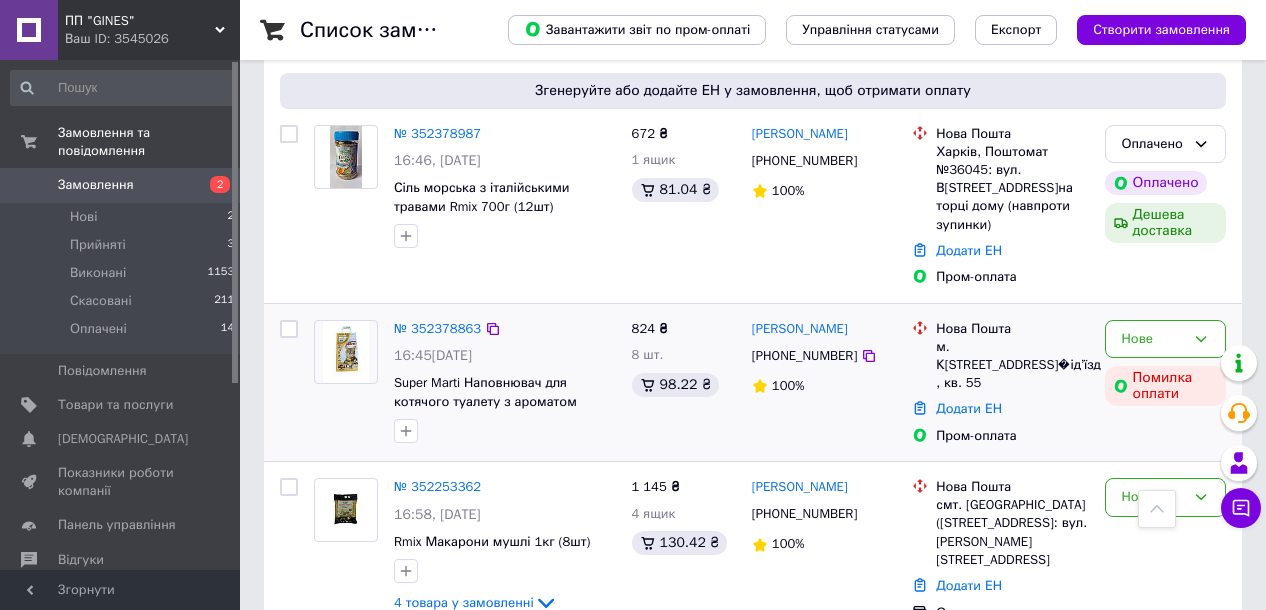 scroll, scrollTop: 1824, scrollLeft: 0, axis: vertical 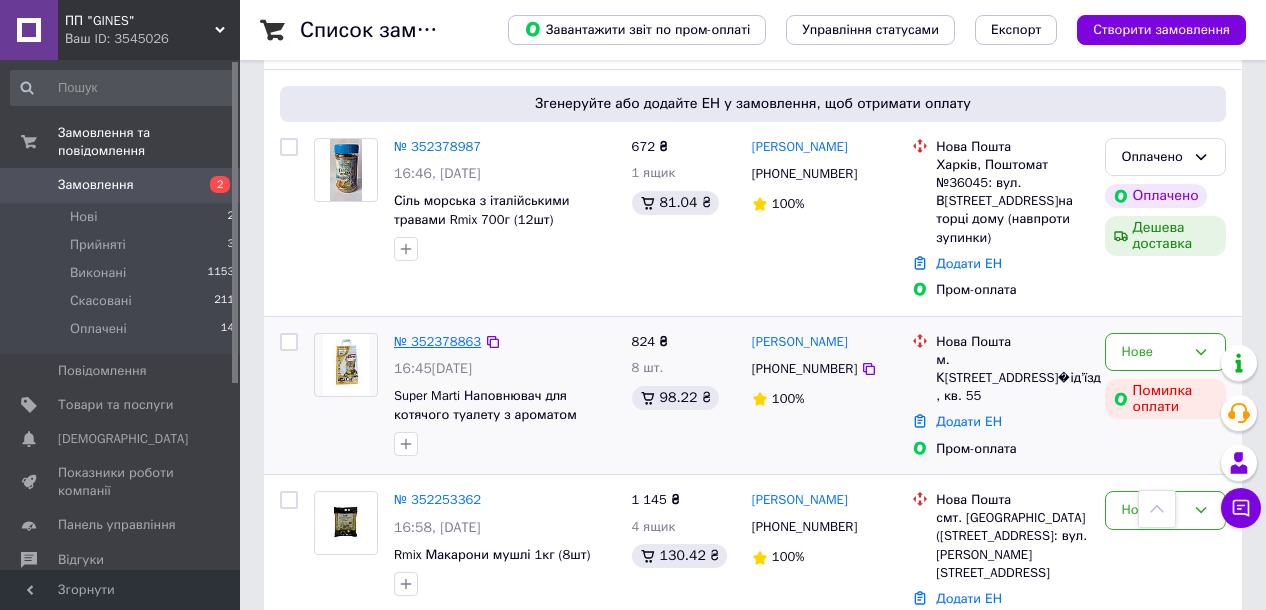 click on "№ 352378863" at bounding box center (437, 341) 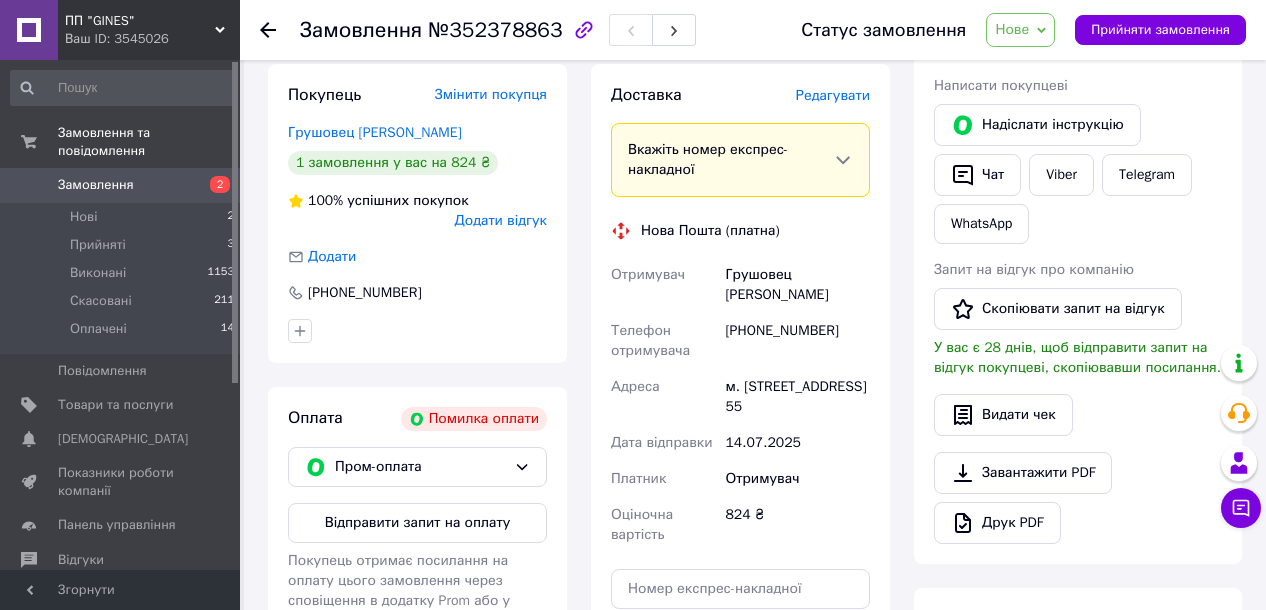 scroll, scrollTop: 364, scrollLeft: 0, axis: vertical 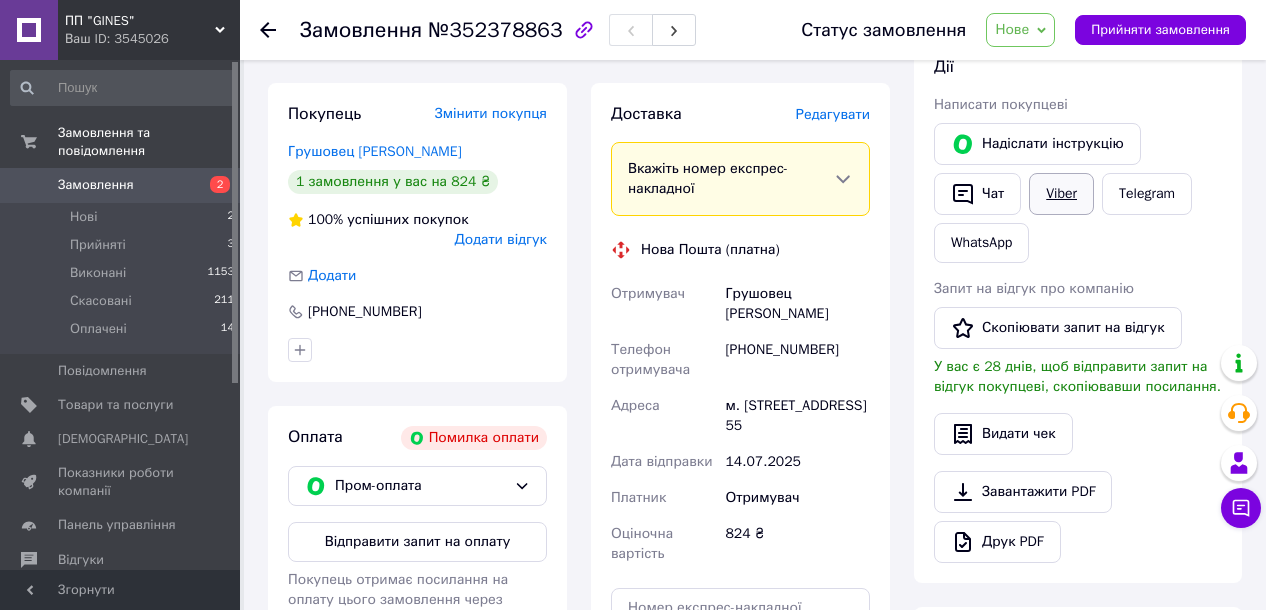 click on "Viber" at bounding box center [1061, 194] 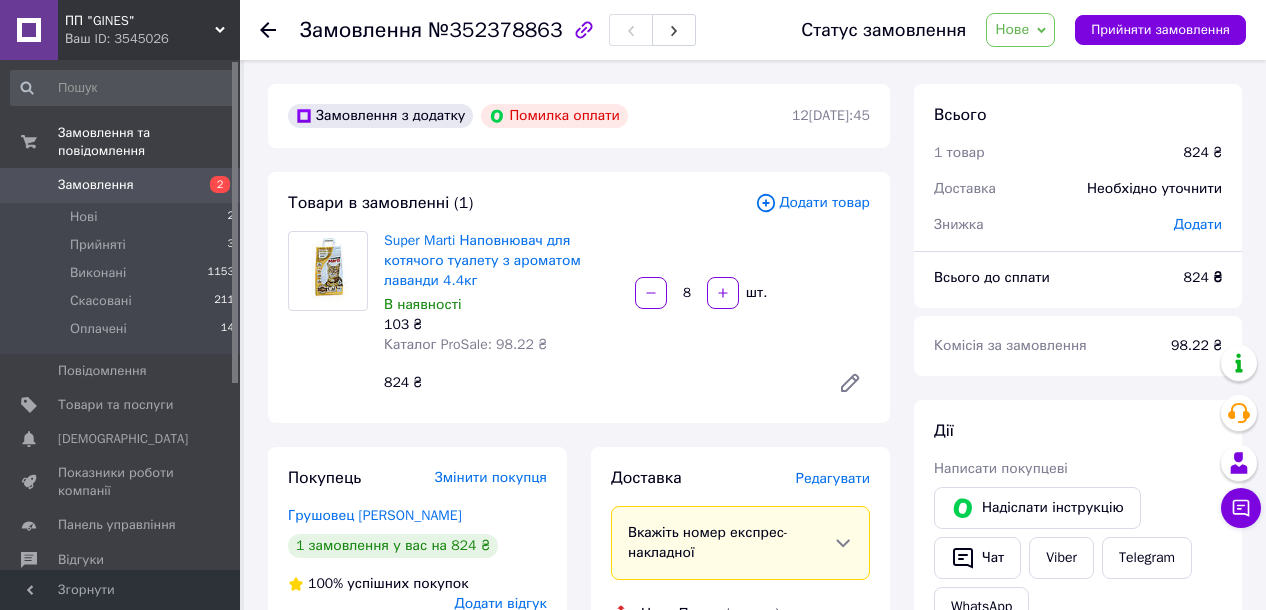 scroll, scrollTop: 0, scrollLeft: 0, axis: both 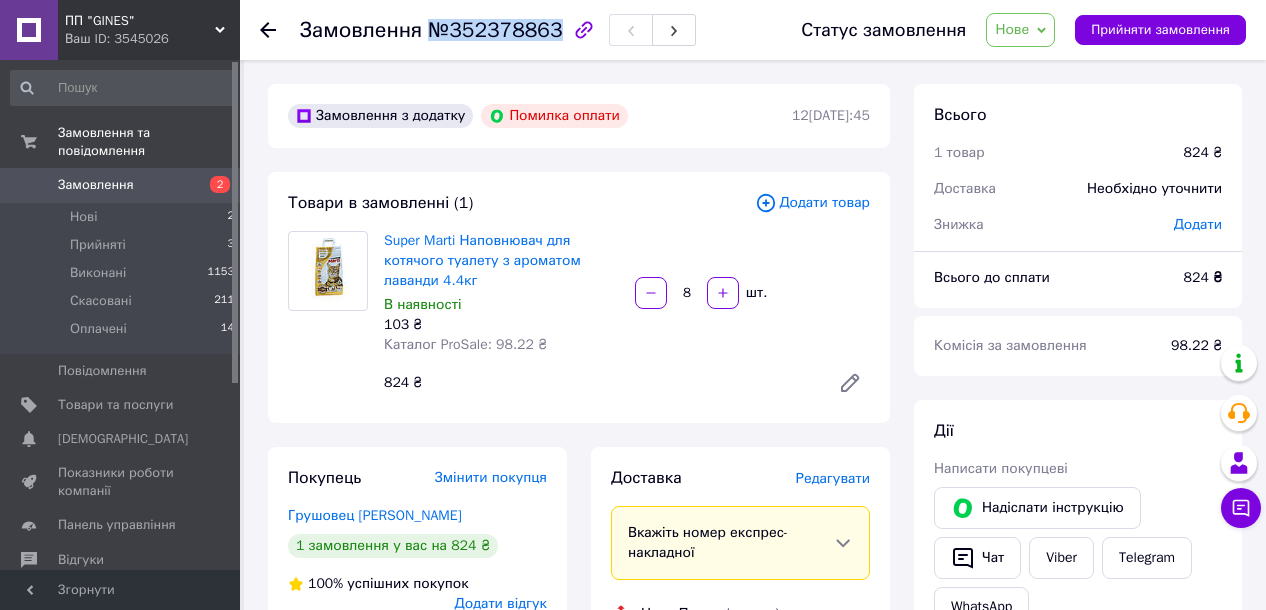 drag, startPoint x: 425, startPoint y: 30, endPoint x: 552, endPoint y: 23, distance: 127.192764 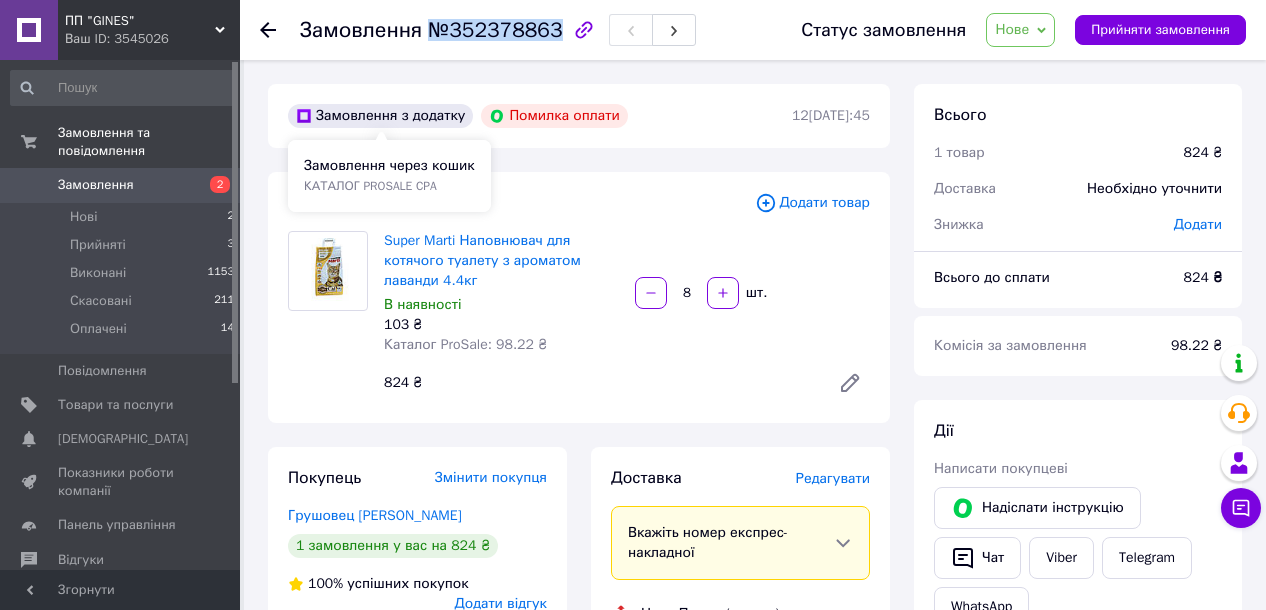 scroll, scrollTop: 0, scrollLeft: 0, axis: both 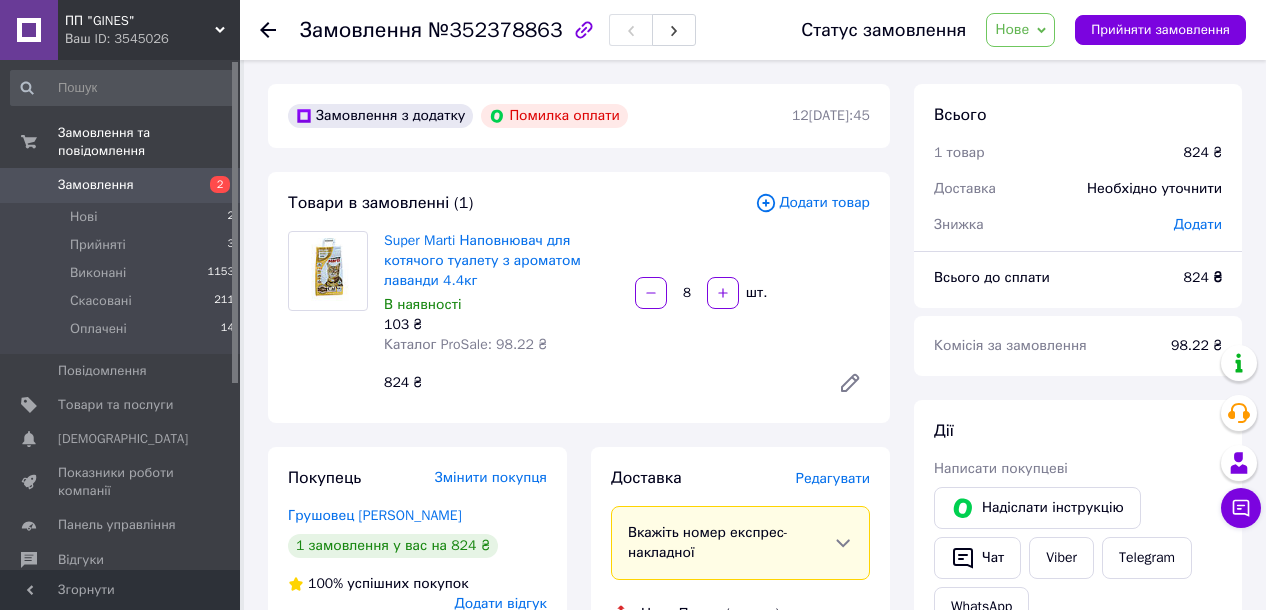 click 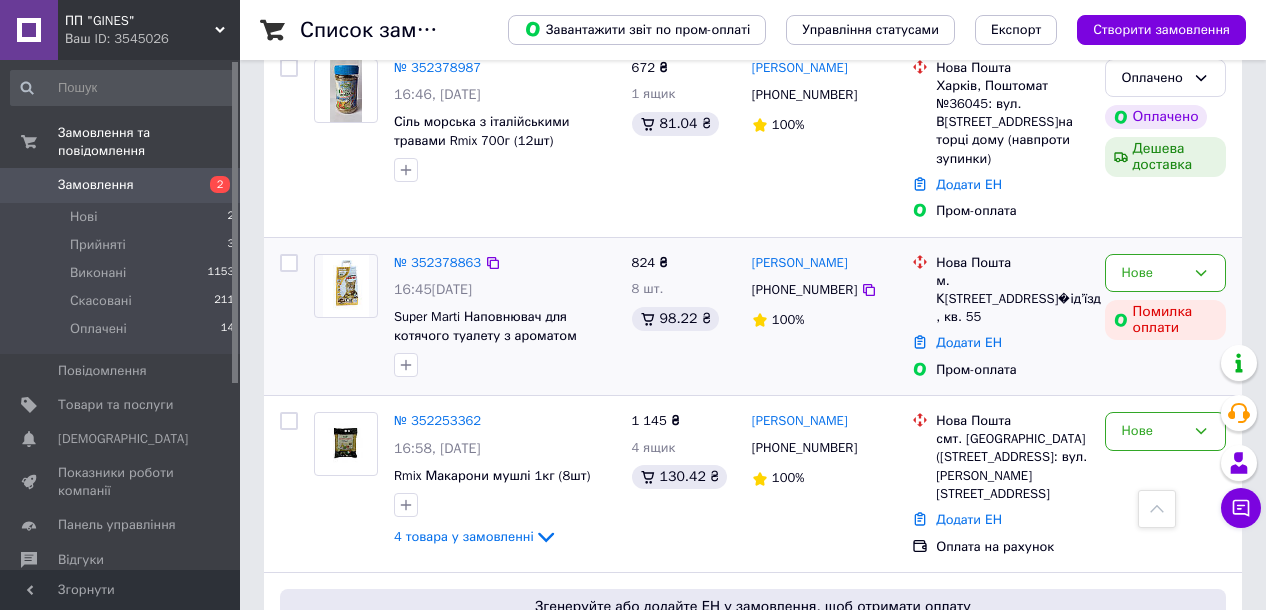 scroll, scrollTop: 1911, scrollLeft: 0, axis: vertical 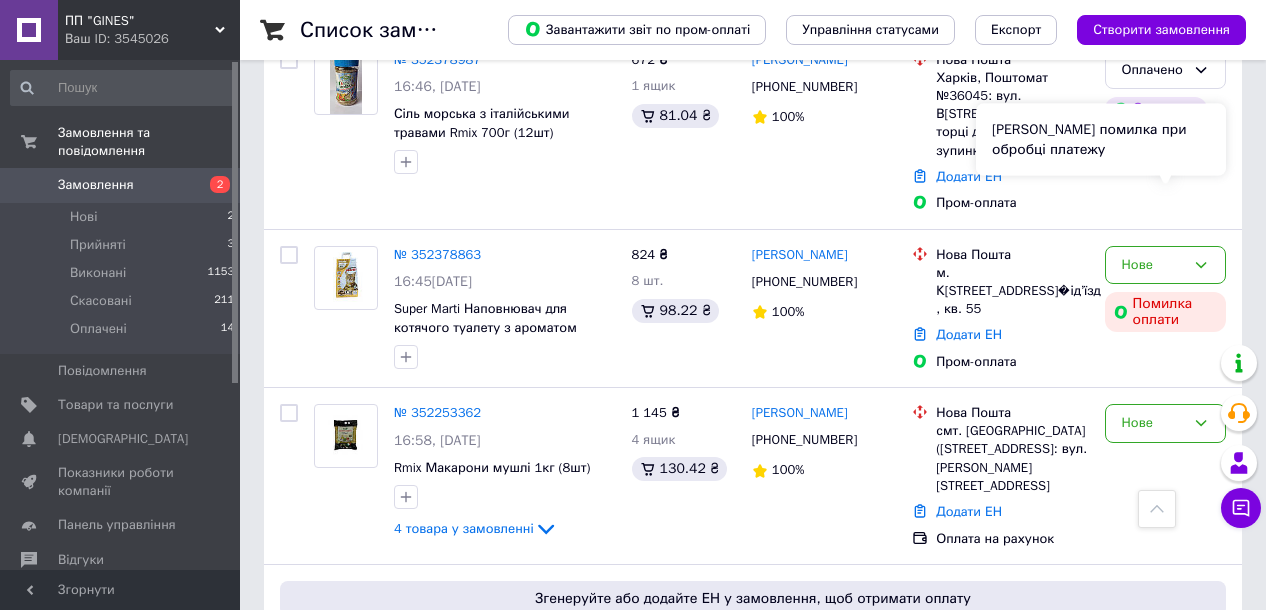 click on "[PERSON_NAME] помилка при обробці платежу" at bounding box center (1101, 140) 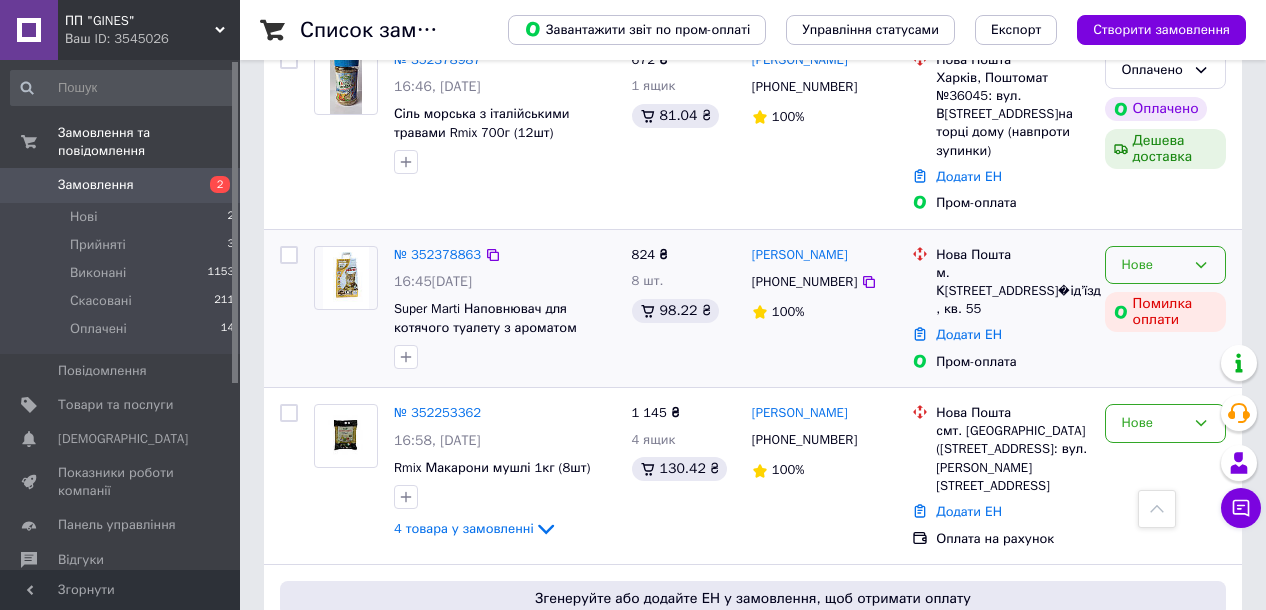click on "Нове" at bounding box center [1165, 265] 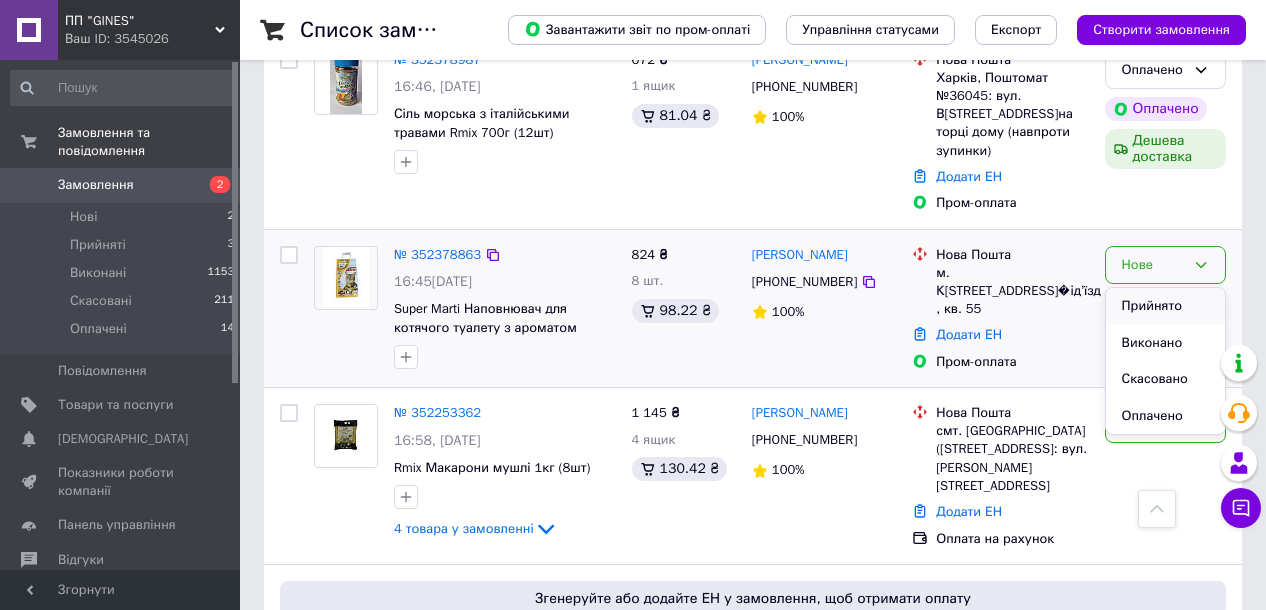 click on "Прийнято" at bounding box center (1165, 306) 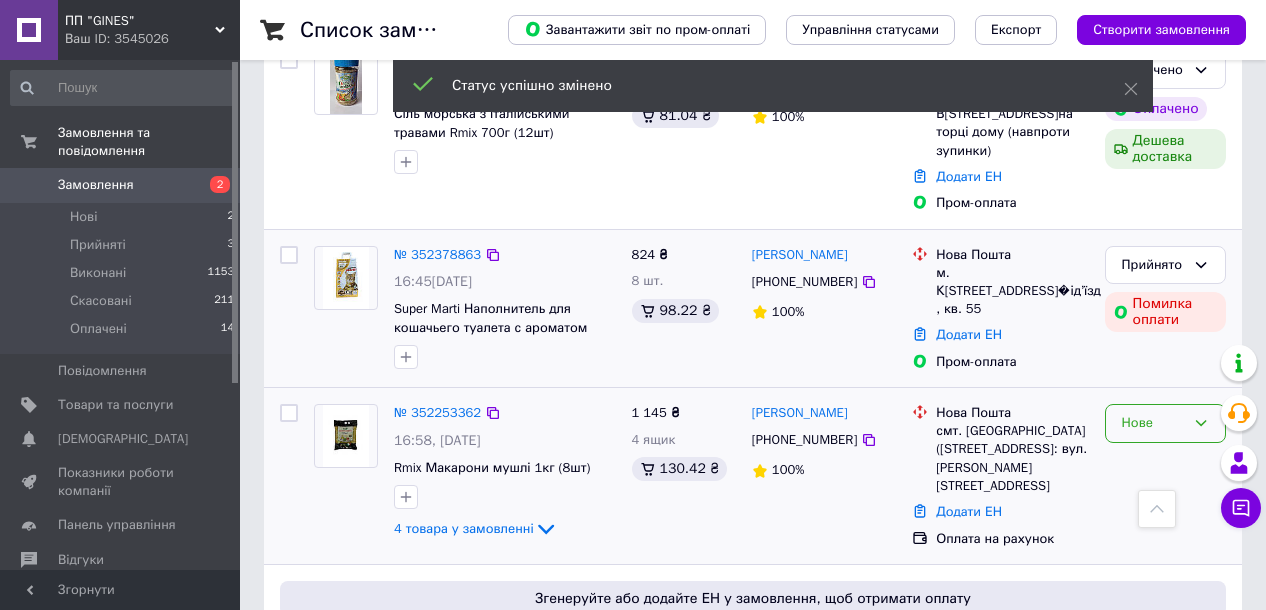 click on "Нове" at bounding box center [1153, 423] 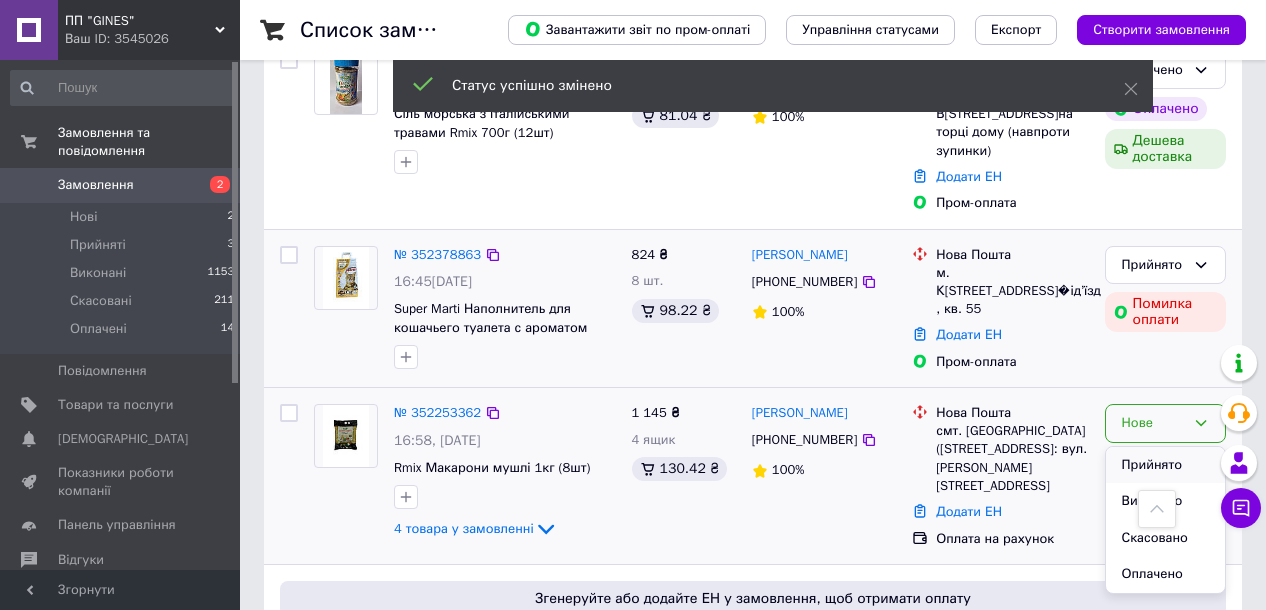 click on "Прийнято" at bounding box center [1165, 465] 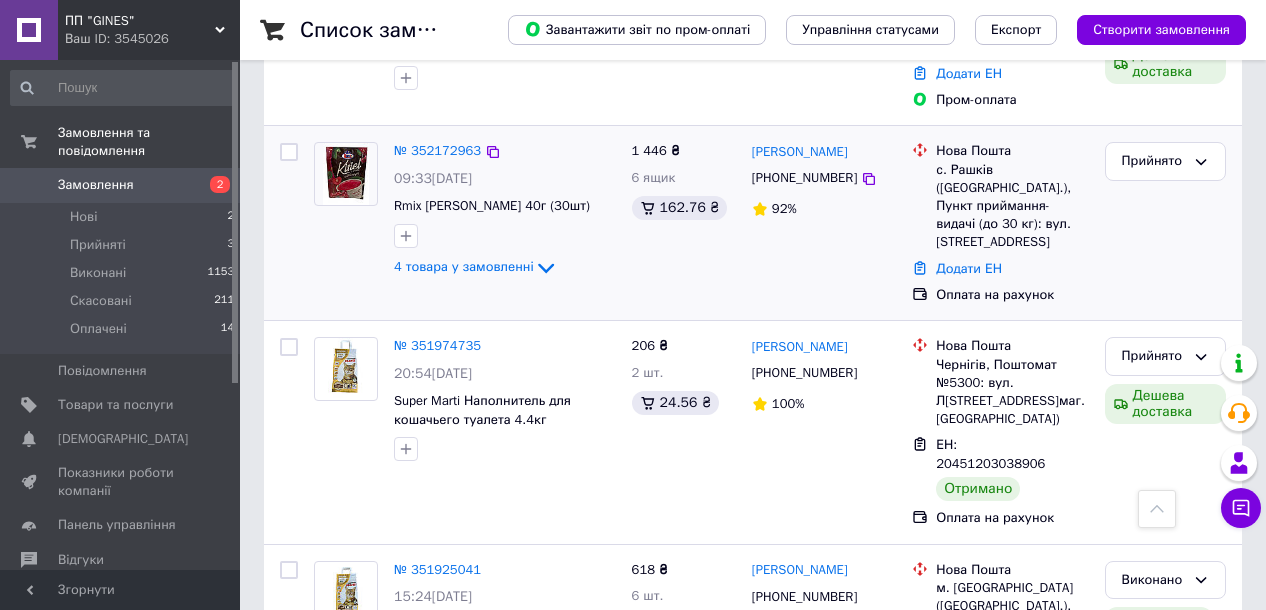 scroll, scrollTop: 2590, scrollLeft: 0, axis: vertical 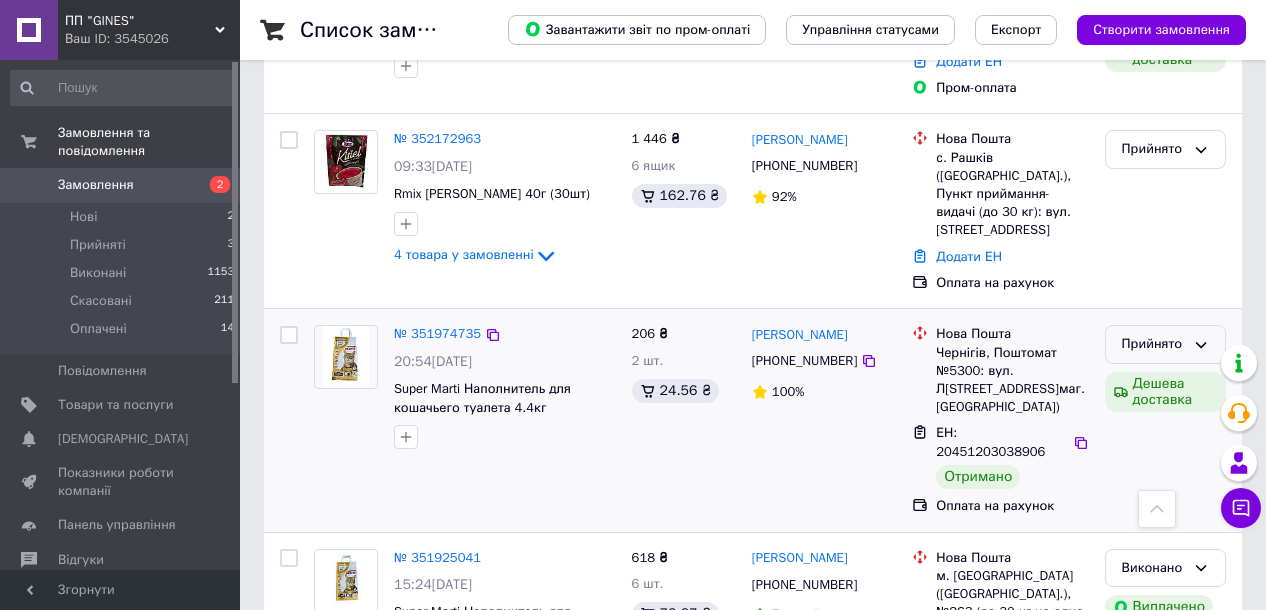 click on "Прийнято" at bounding box center [1165, 344] 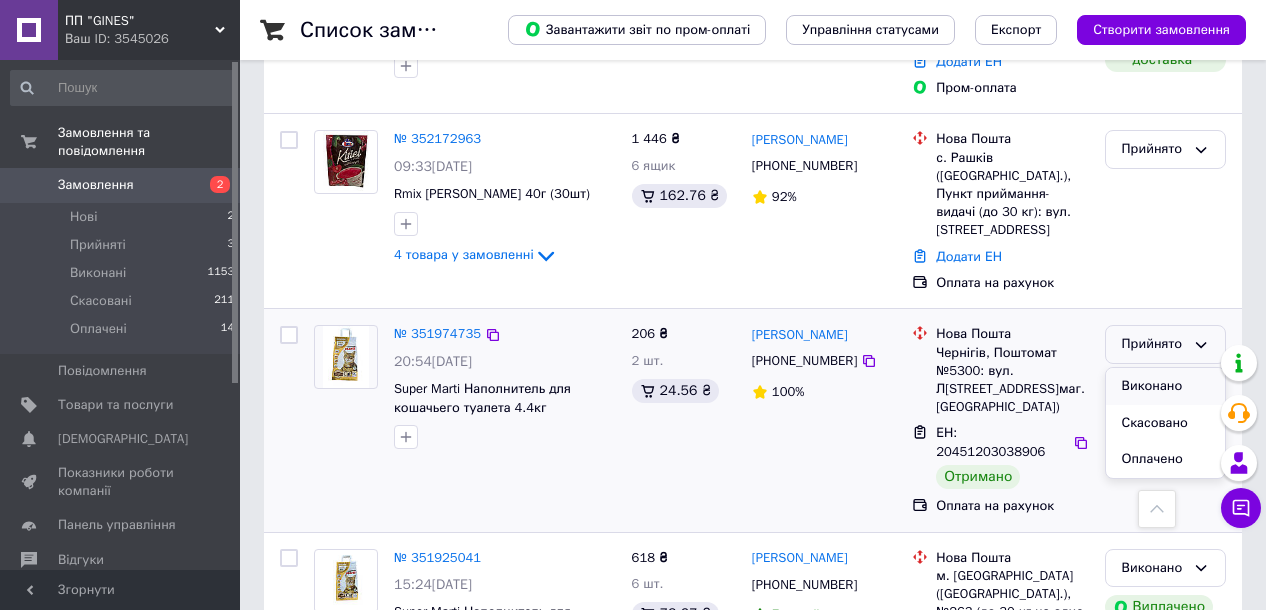 click on "Виконано" at bounding box center (1165, 386) 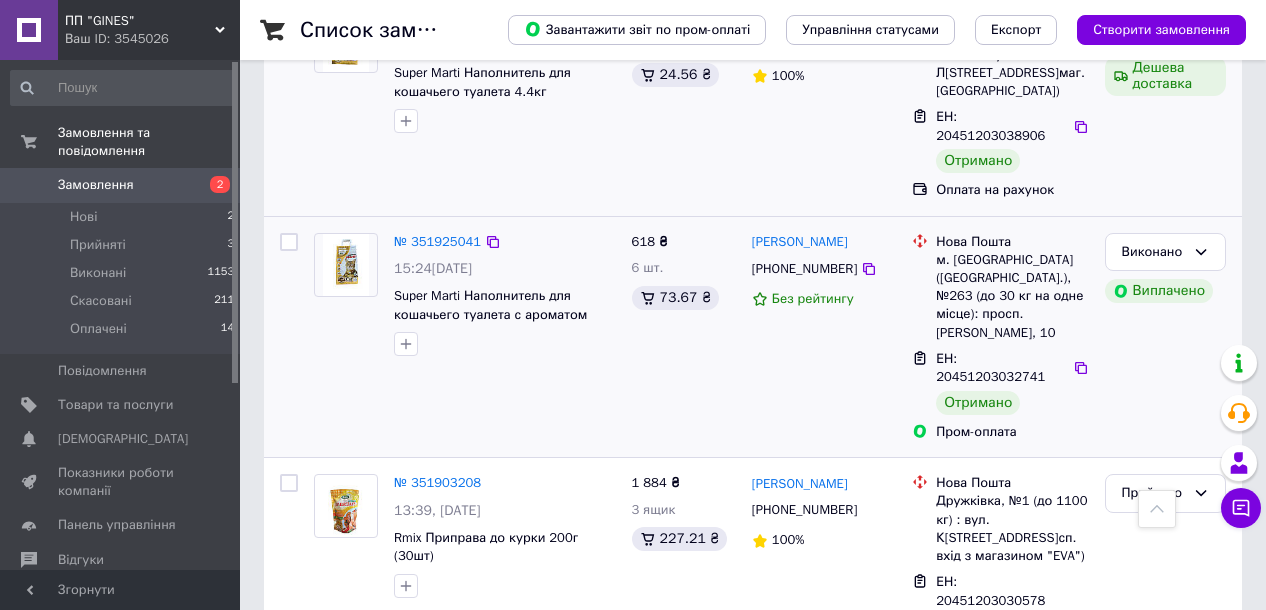 scroll, scrollTop: 2926, scrollLeft: 0, axis: vertical 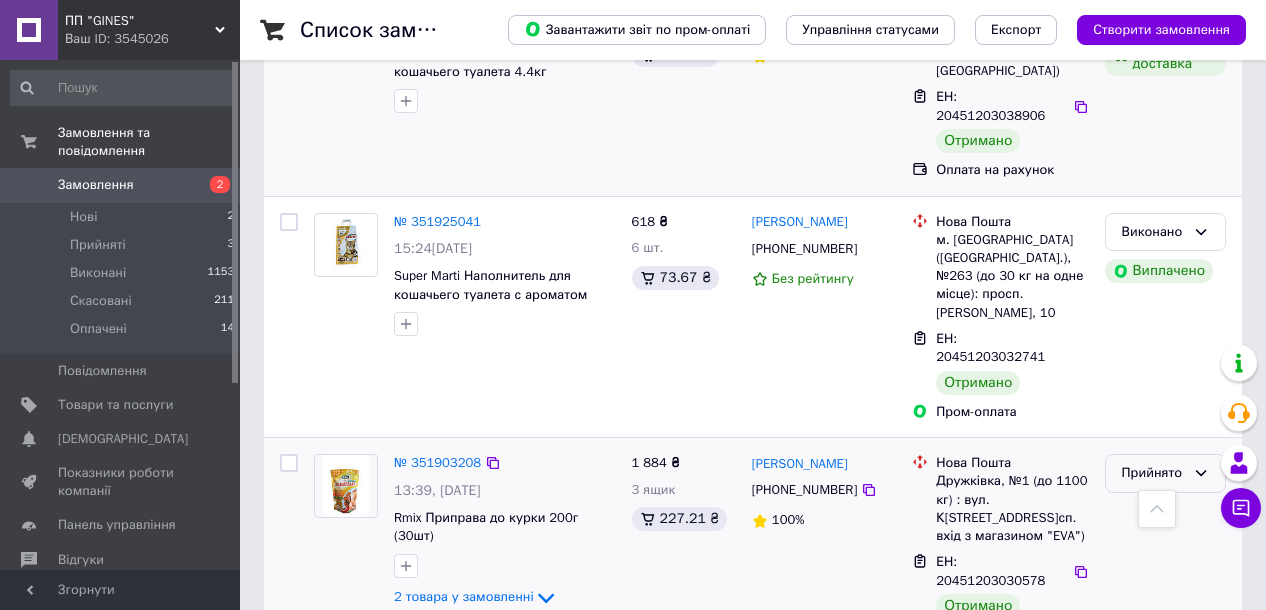 click on "Прийнято" at bounding box center [1153, 473] 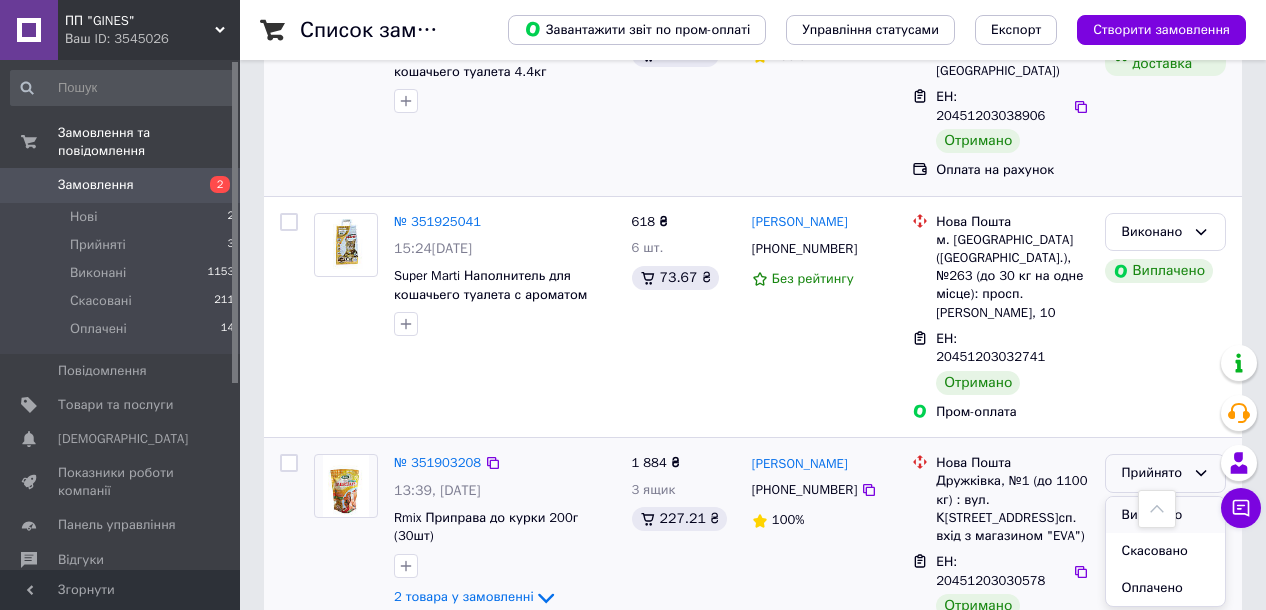 click on "Виконано" at bounding box center (1165, 515) 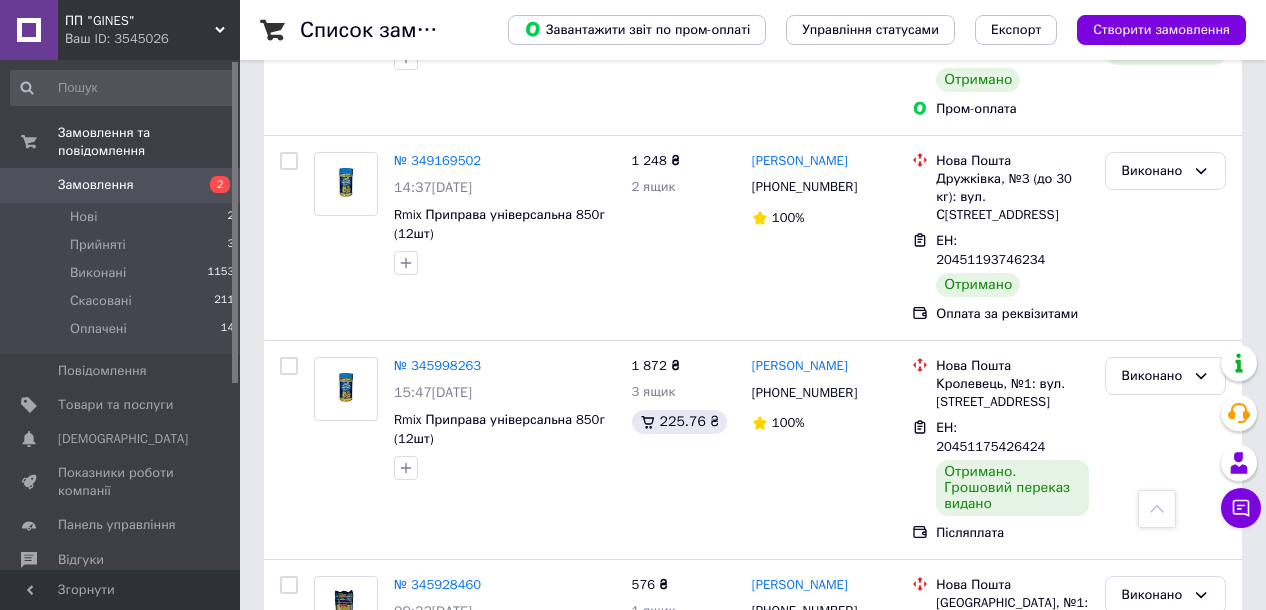 scroll, scrollTop: 4116, scrollLeft: 0, axis: vertical 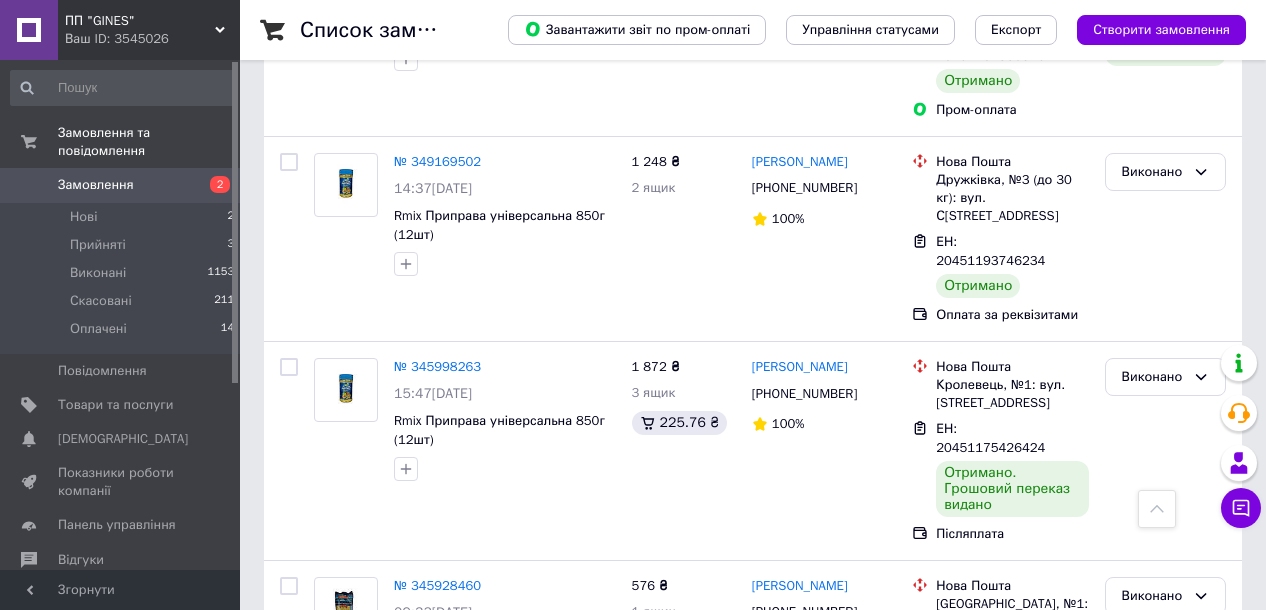 click on "2" at bounding box center (327, 828) 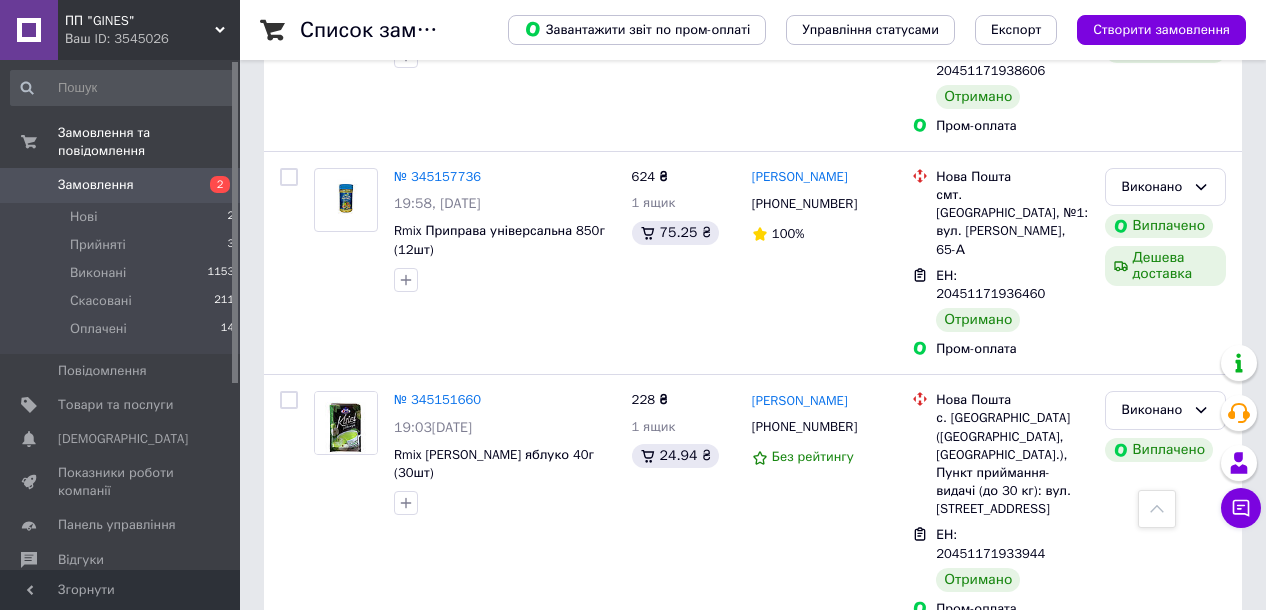 scroll, scrollTop: 4002, scrollLeft: 0, axis: vertical 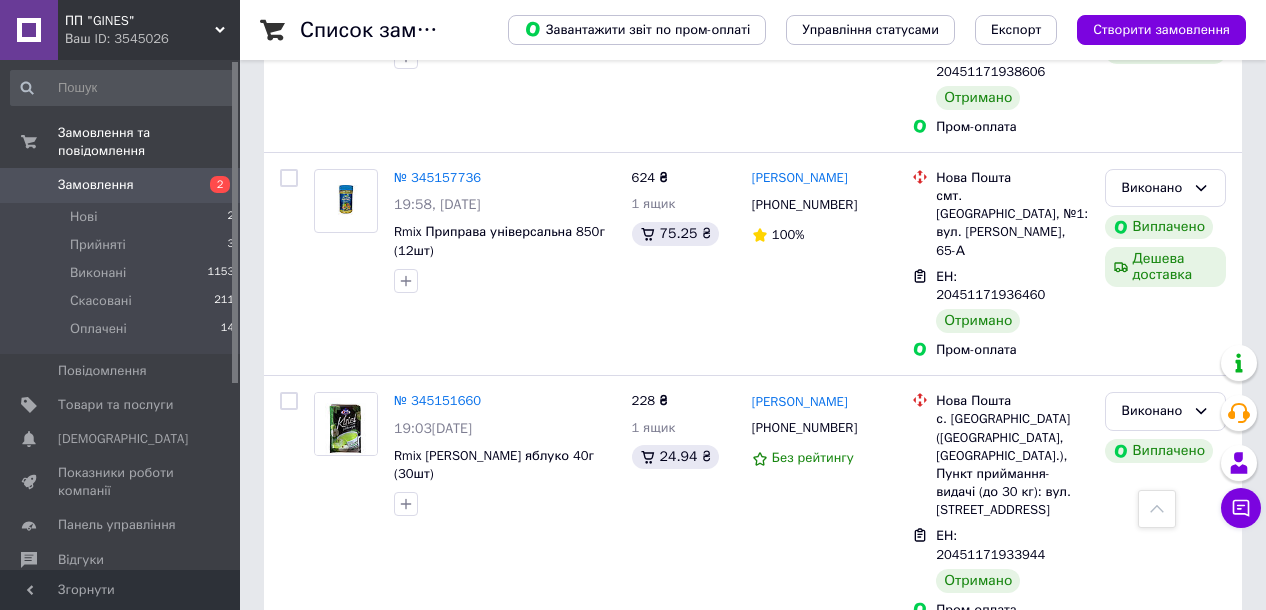 click on "1" at bounding box center (404, 1090) 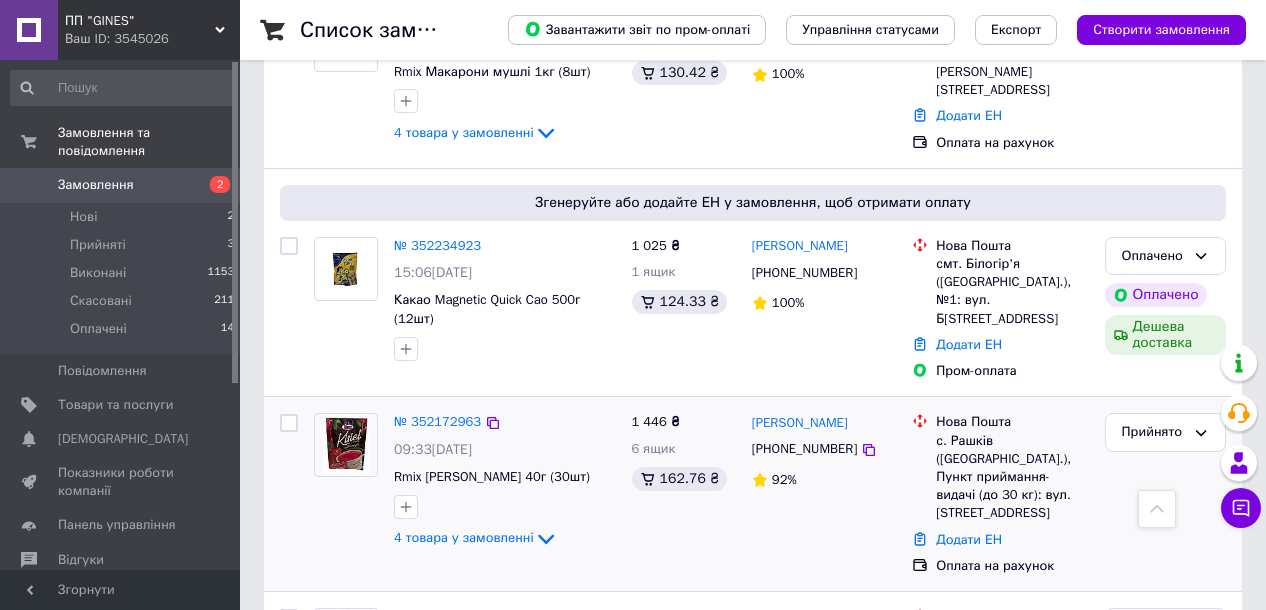 scroll, scrollTop: 2284, scrollLeft: 0, axis: vertical 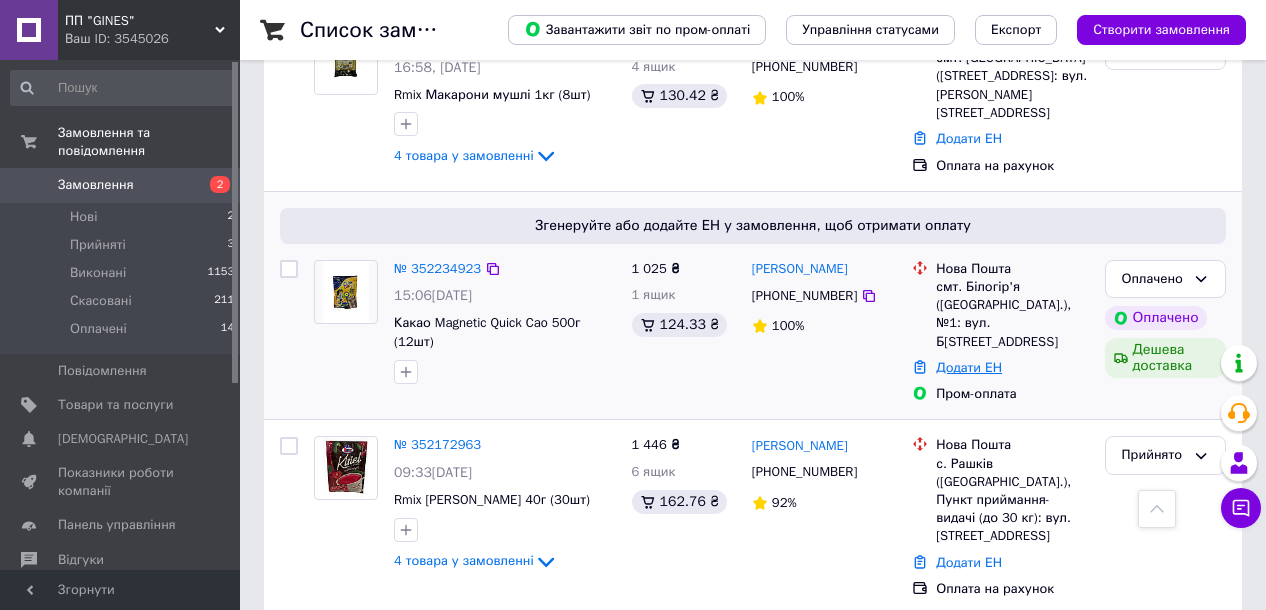 click on "Додати ЕН" at bounding box center (969, 367) 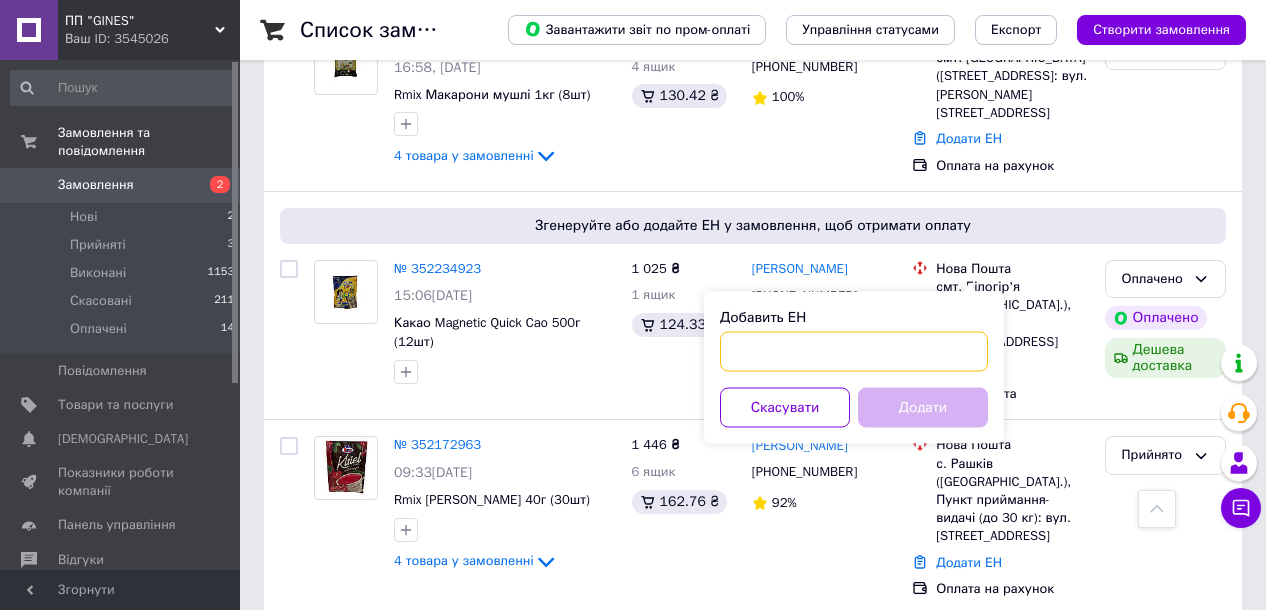 click on "Добавить ЕН" at bounding box center [854, 352] 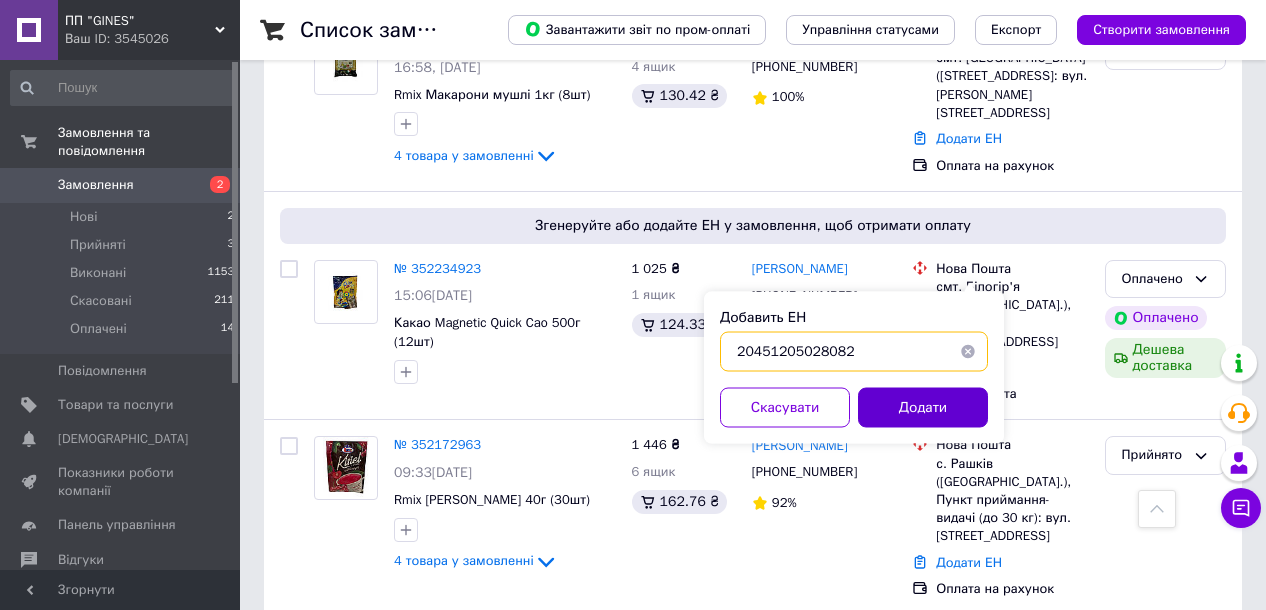 type on "20451205028082" 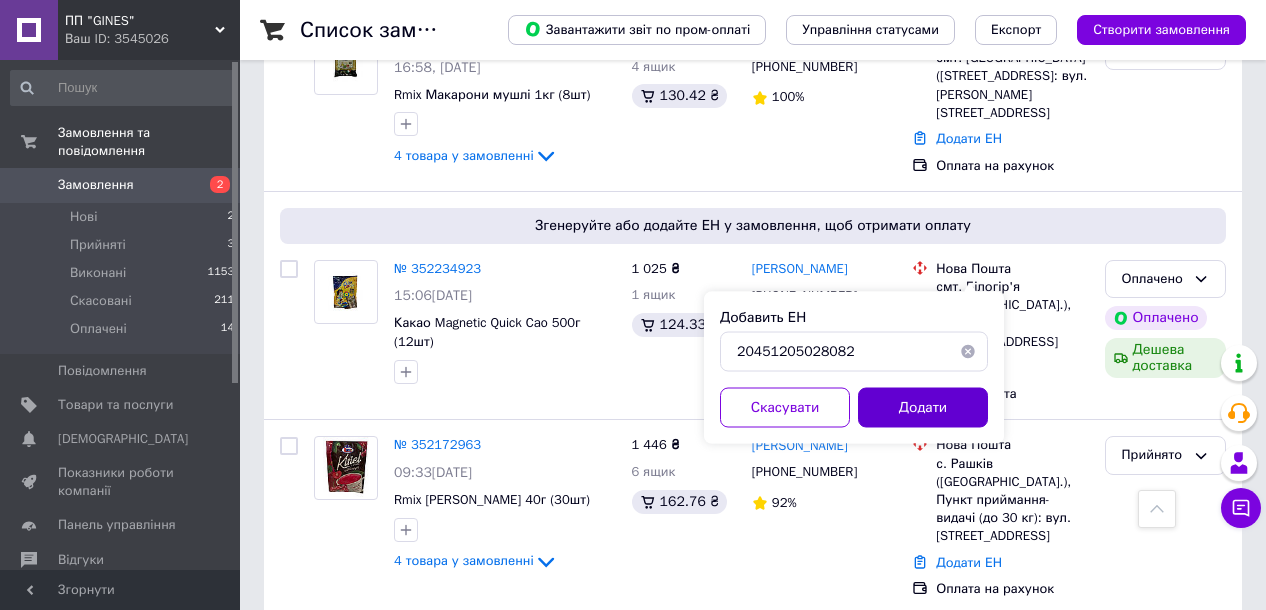 click on "Додати" at bounding box center (923, 408) 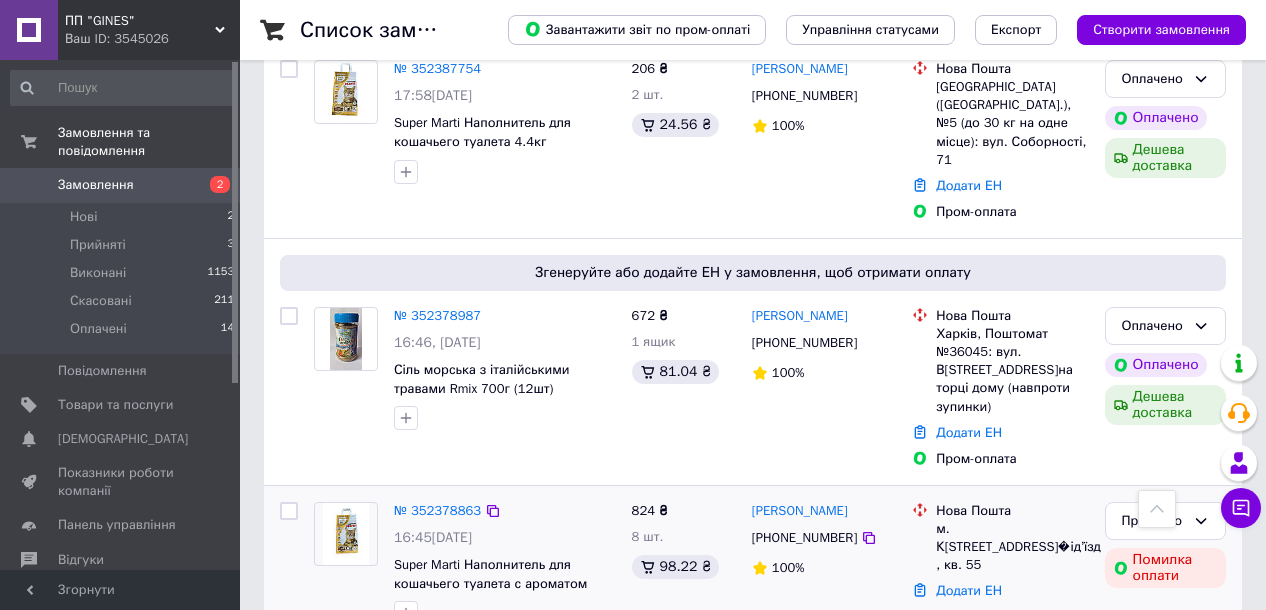 scroll, scrollTop: 1651, scrollLeft: 0, axis: vertical 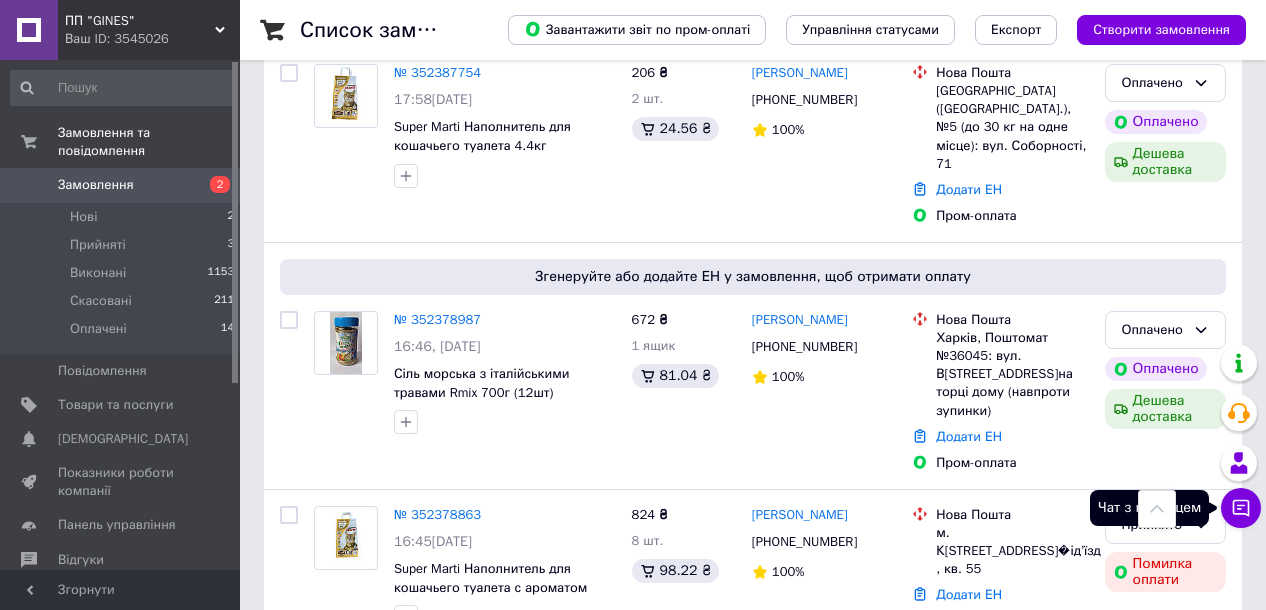 click on "Чат з покупцем" at bounding box center [1241, 508] 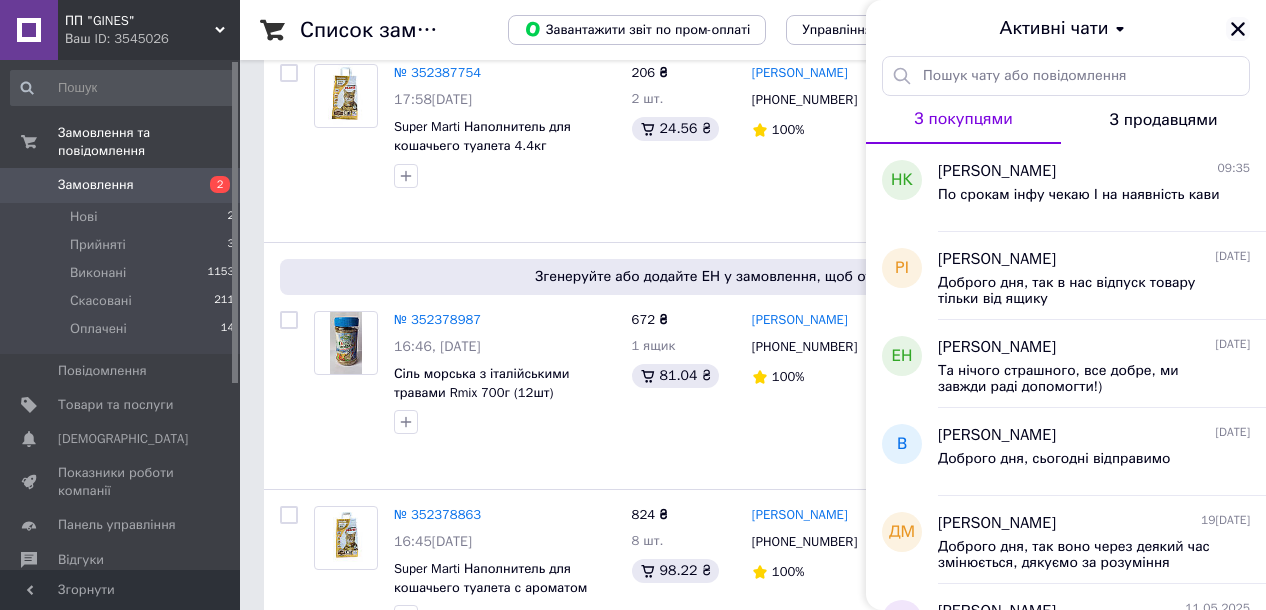 click 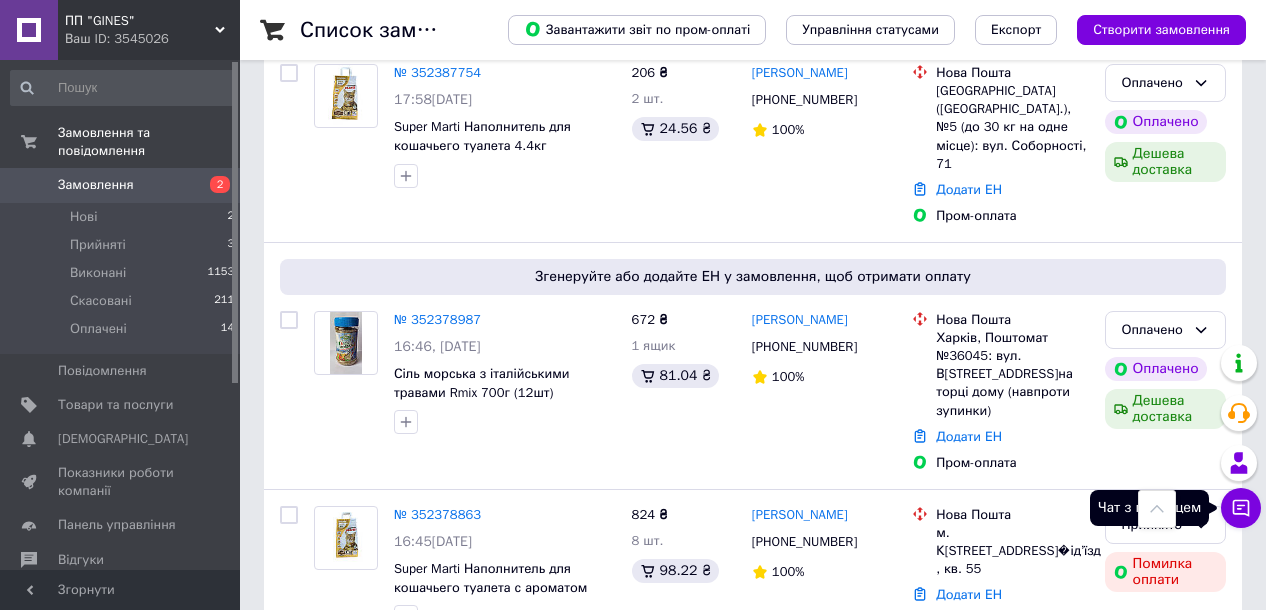 click on "Чат з покупцем" at bounding box center [1241, 508] 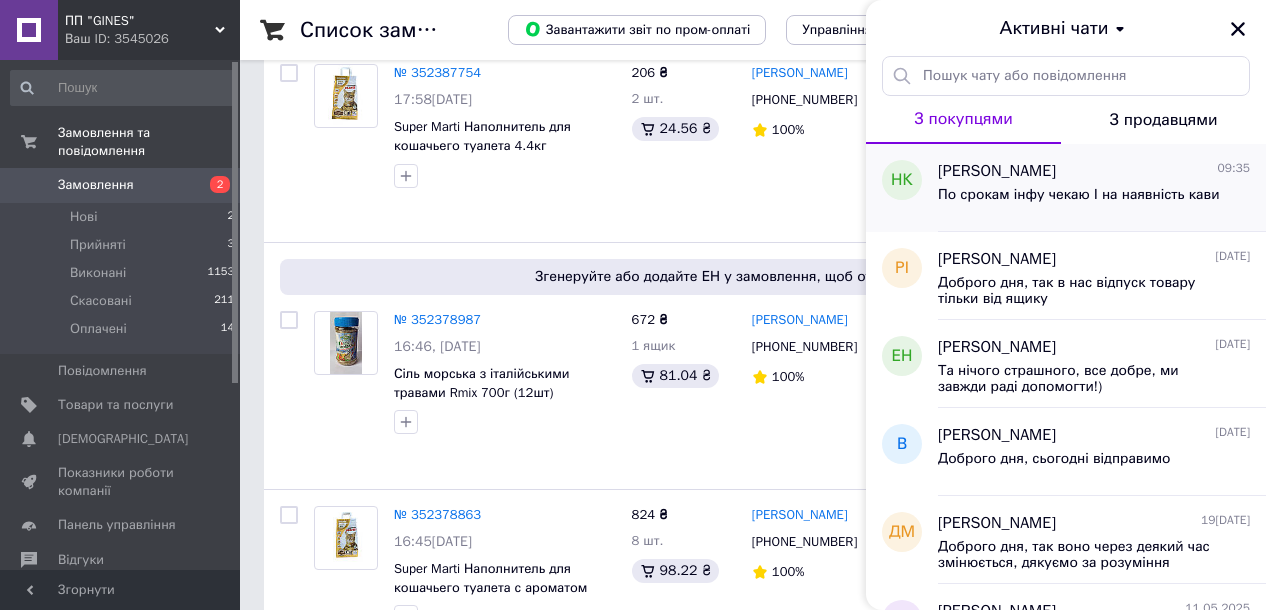 click on "[PERSON_NAME] 09:35" at bounding box center [1094, 171] 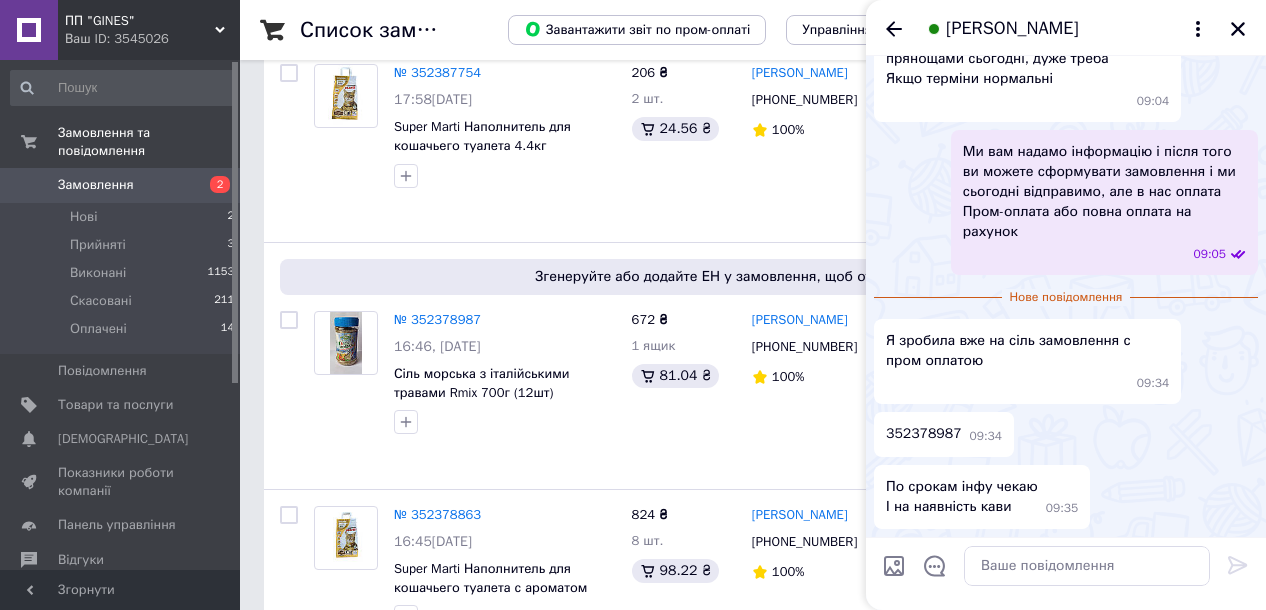 scroll, scrollTop: 2846, scrollLeft: 0, axis: vertical 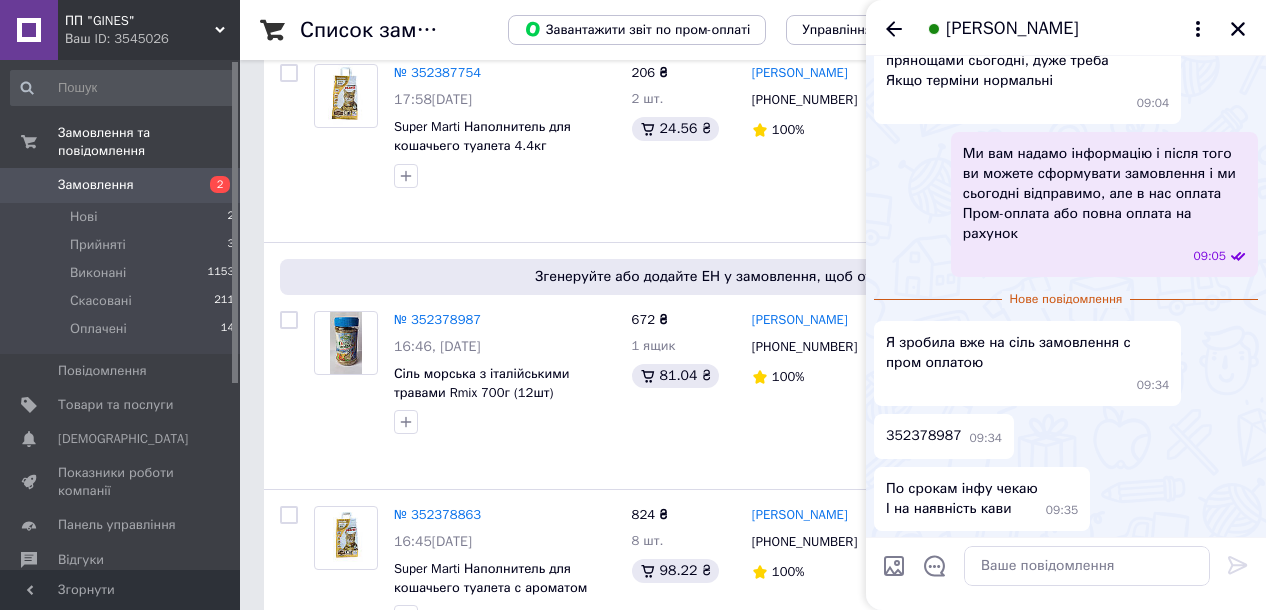 click at bounding box center (1087, 566) 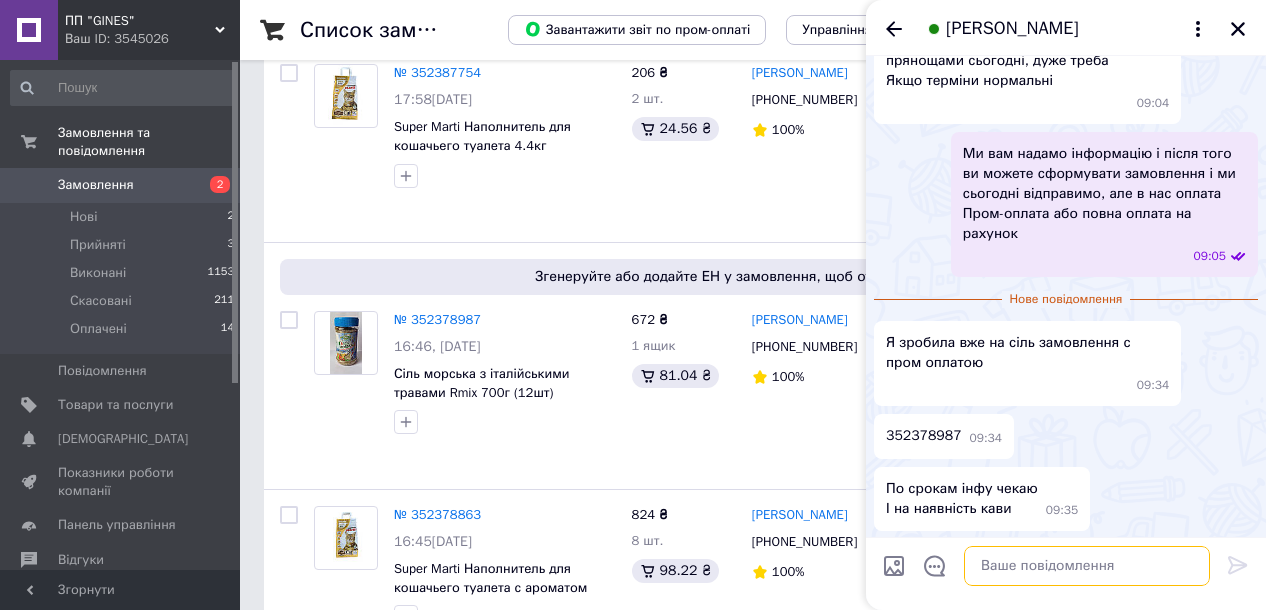 click at bounding box center (1087, 566) 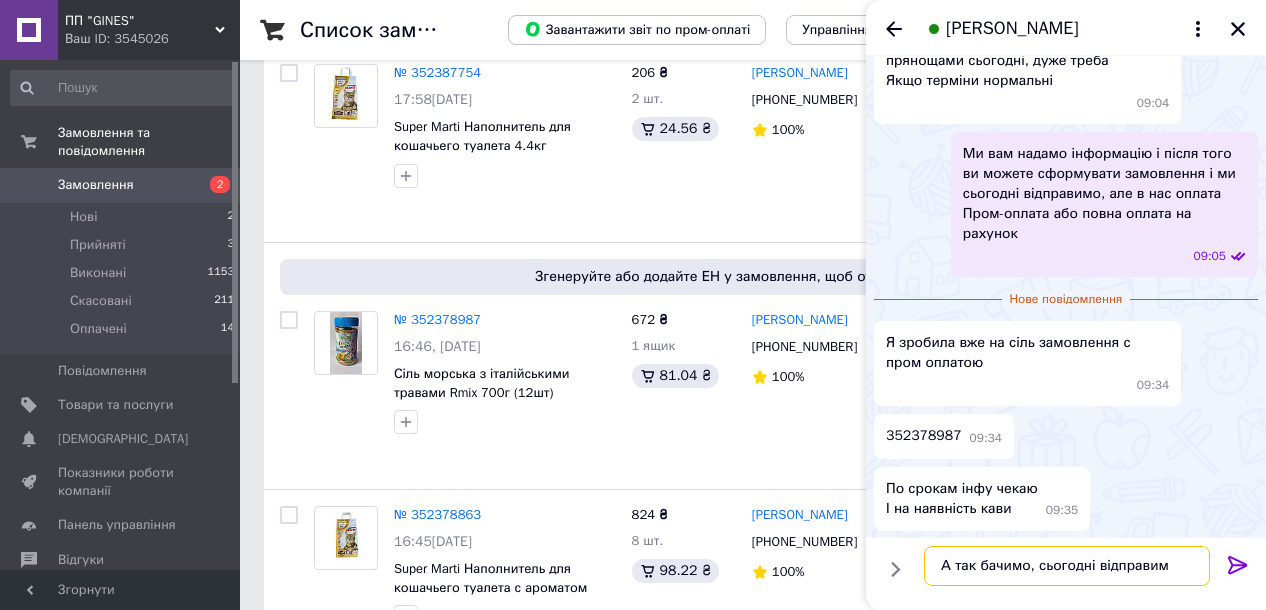 type on "А так бачимо, сьогодні відправимо" 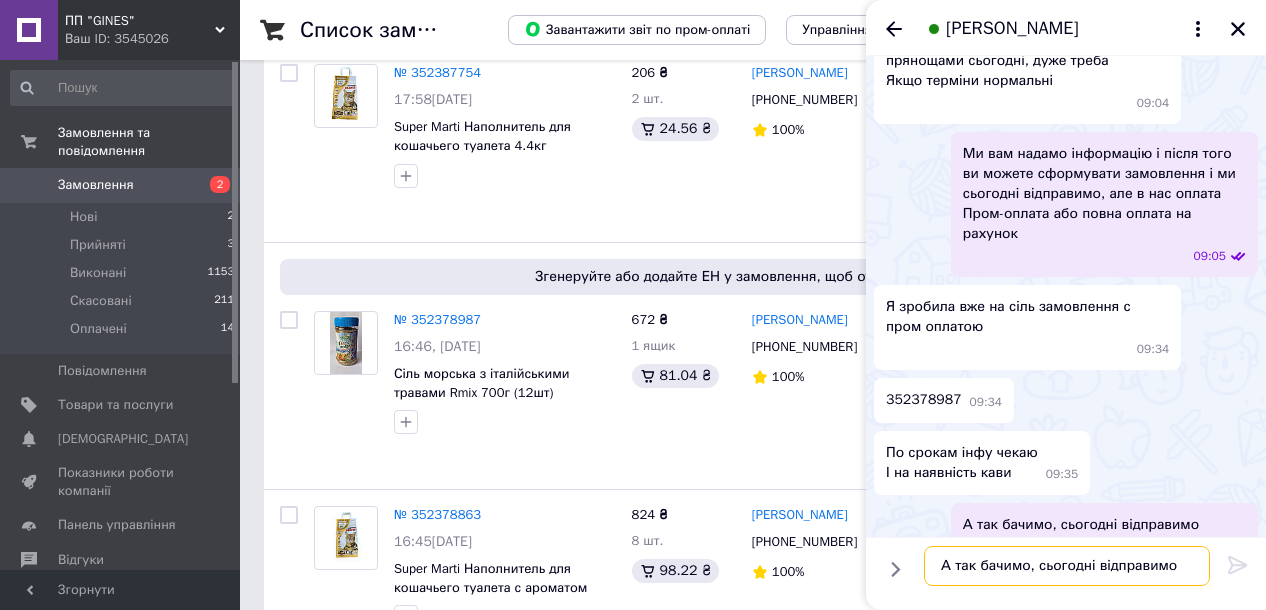 type 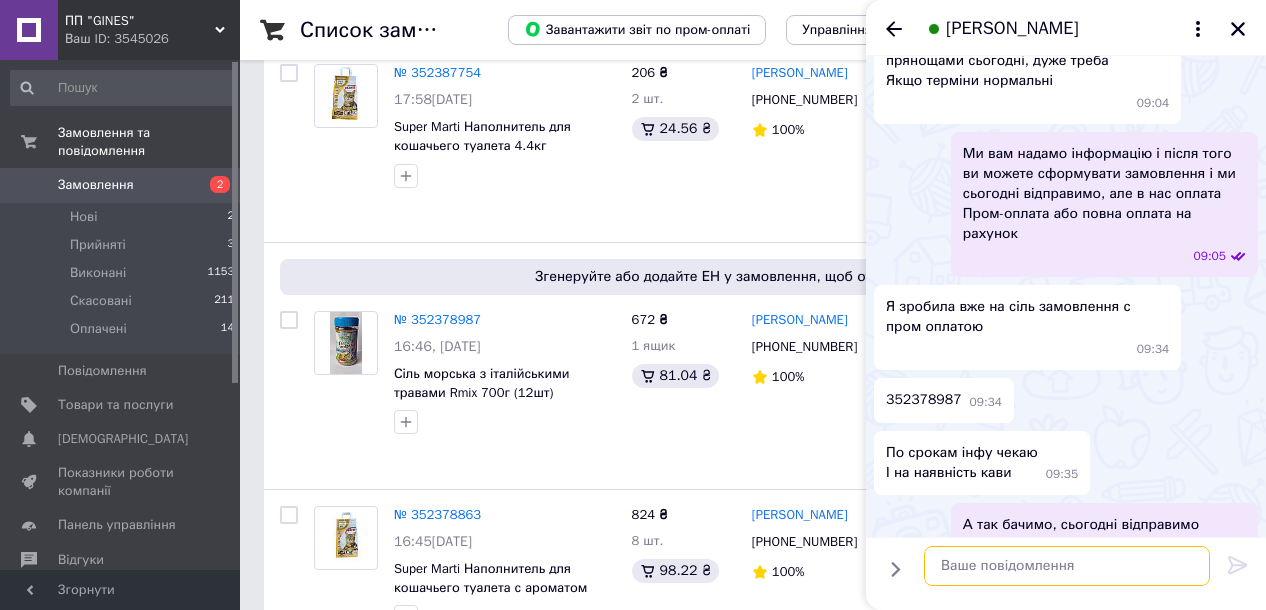scroll, scrollTop: 2883, scrollLeft: 0, axis: vertical 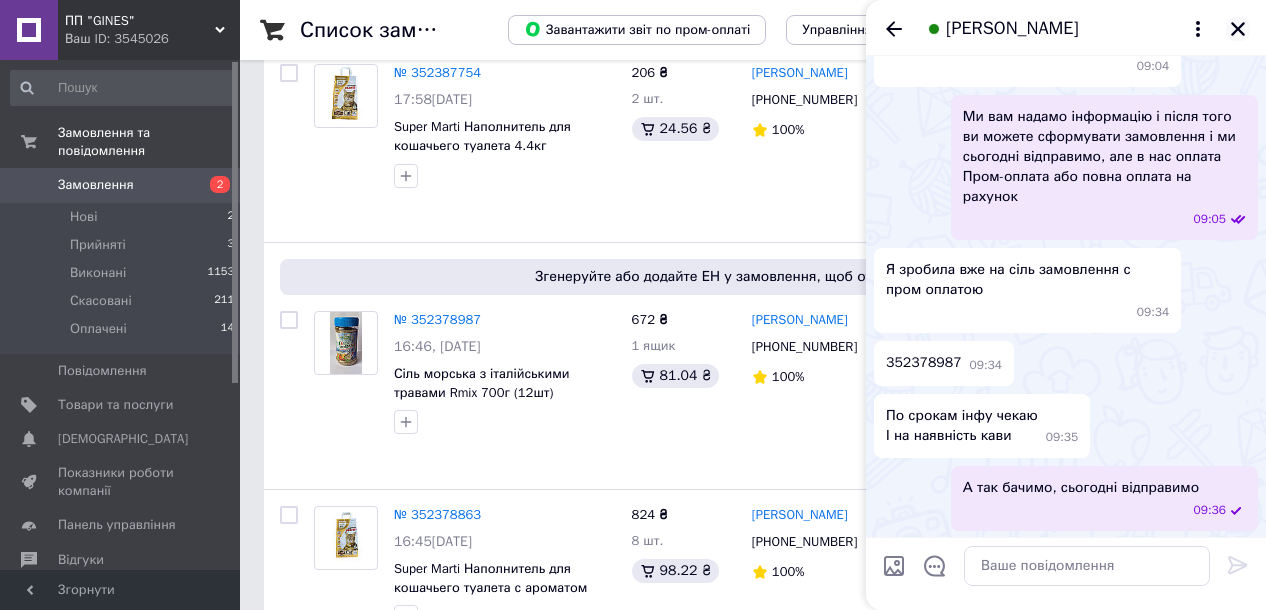 click 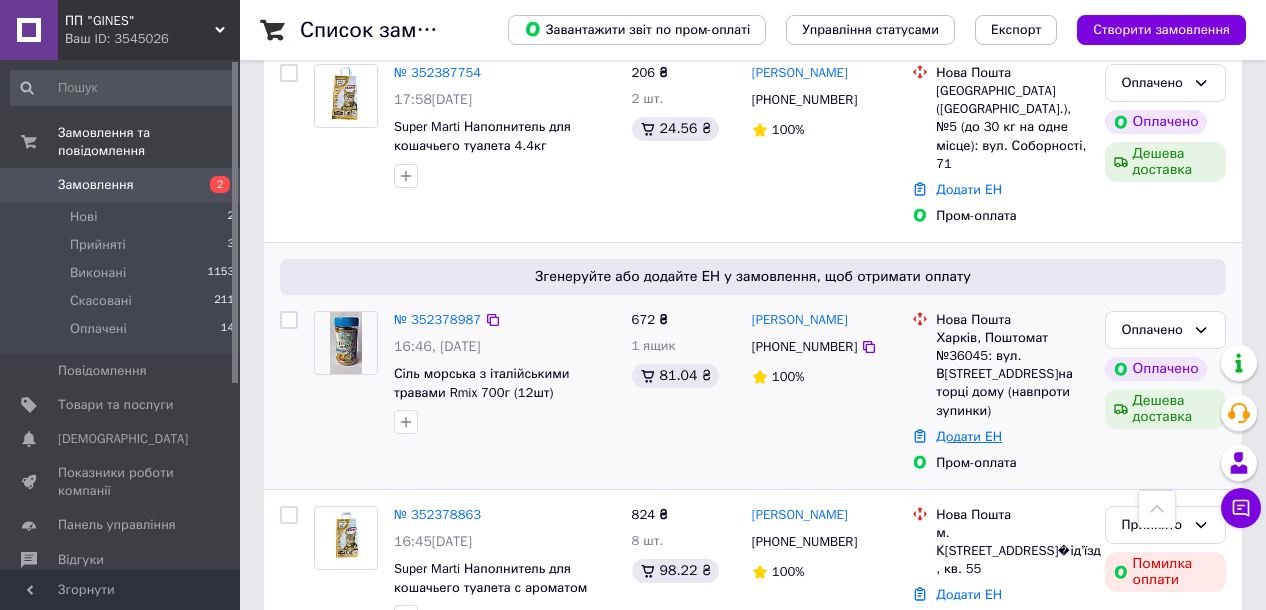 click on "Додати ЕН" at bounding box center [969, 436] 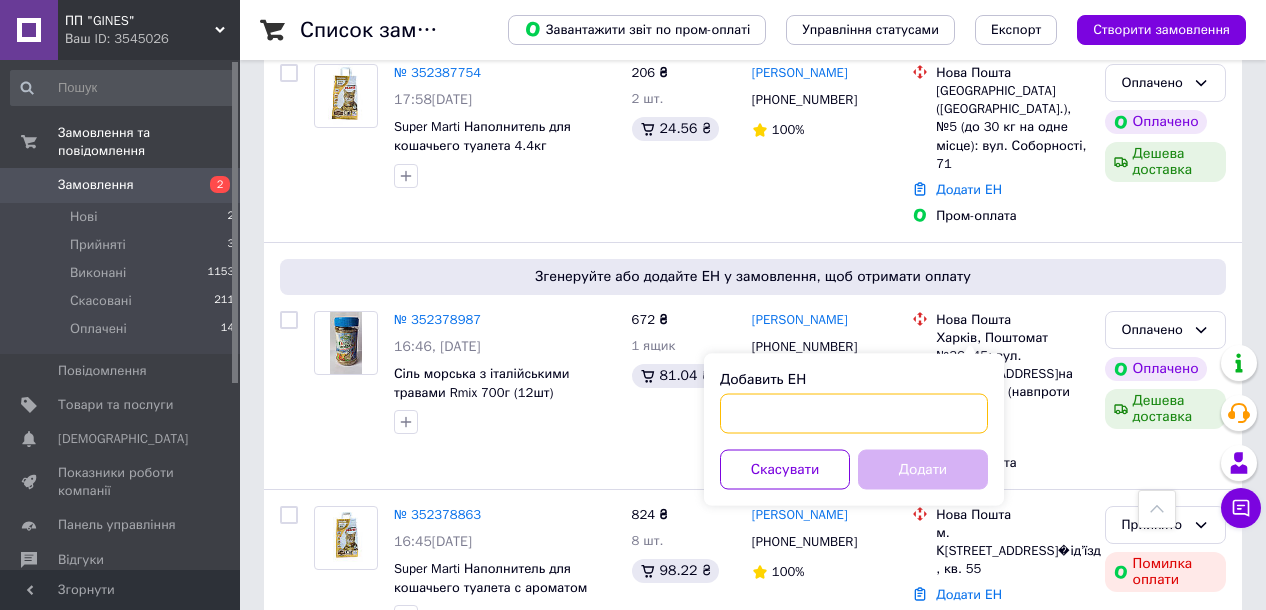 click on "Добавить ЕН" at bounding box center (854, 414) 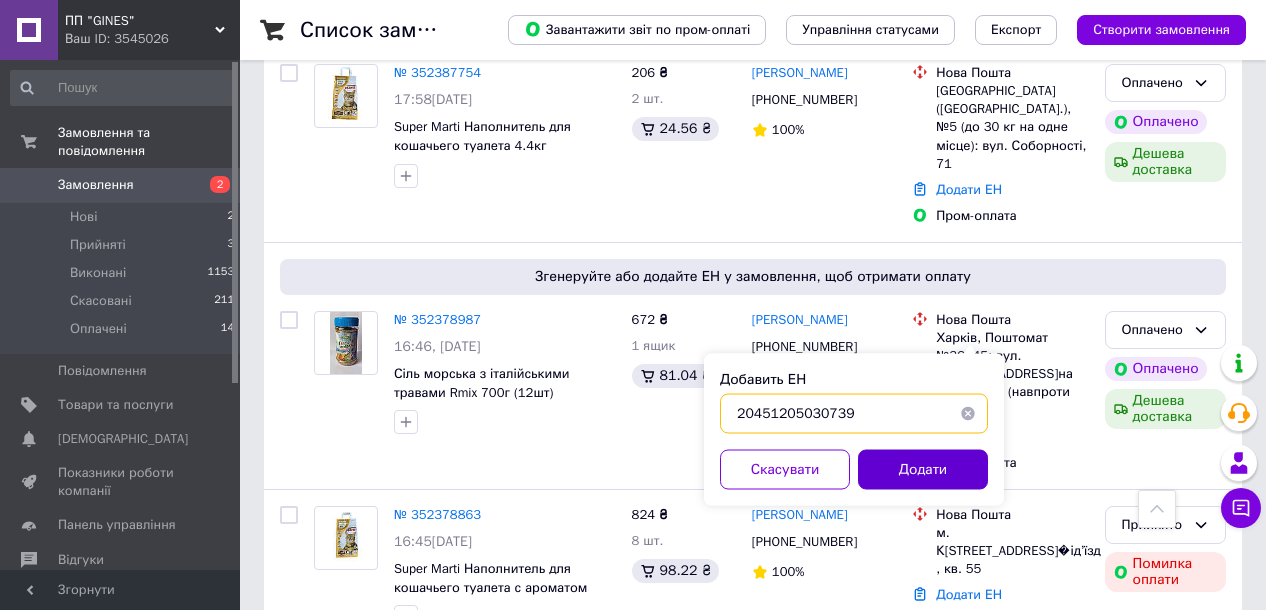 type on "20451205030739" 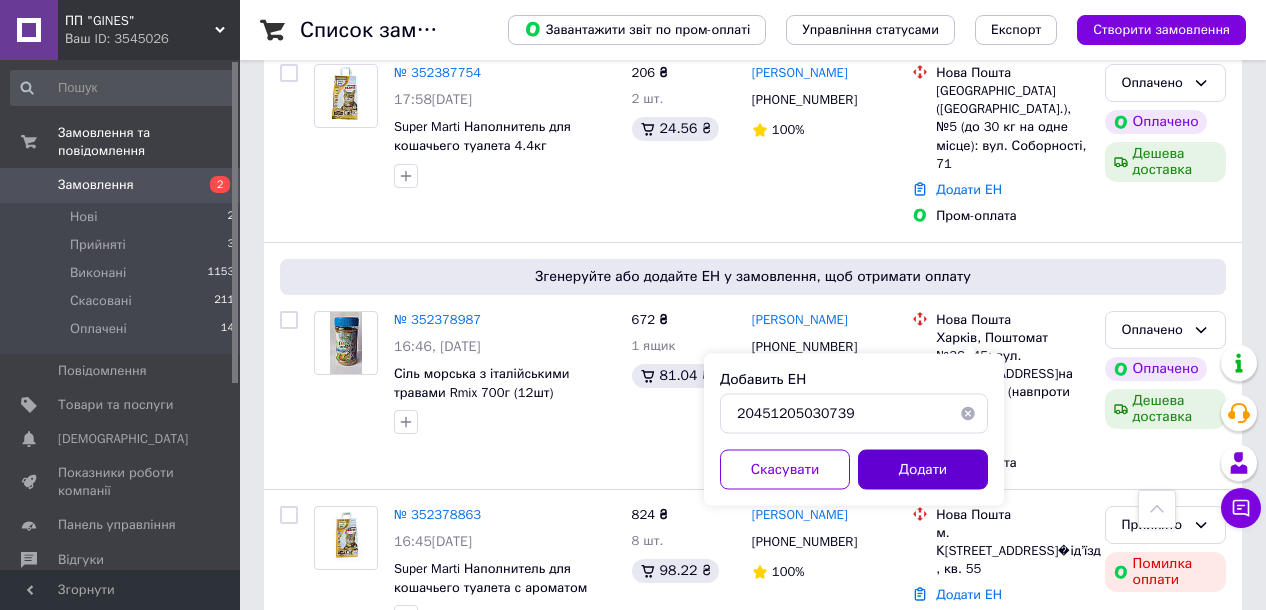 click on "Додати" at bounding box center [923, 470] 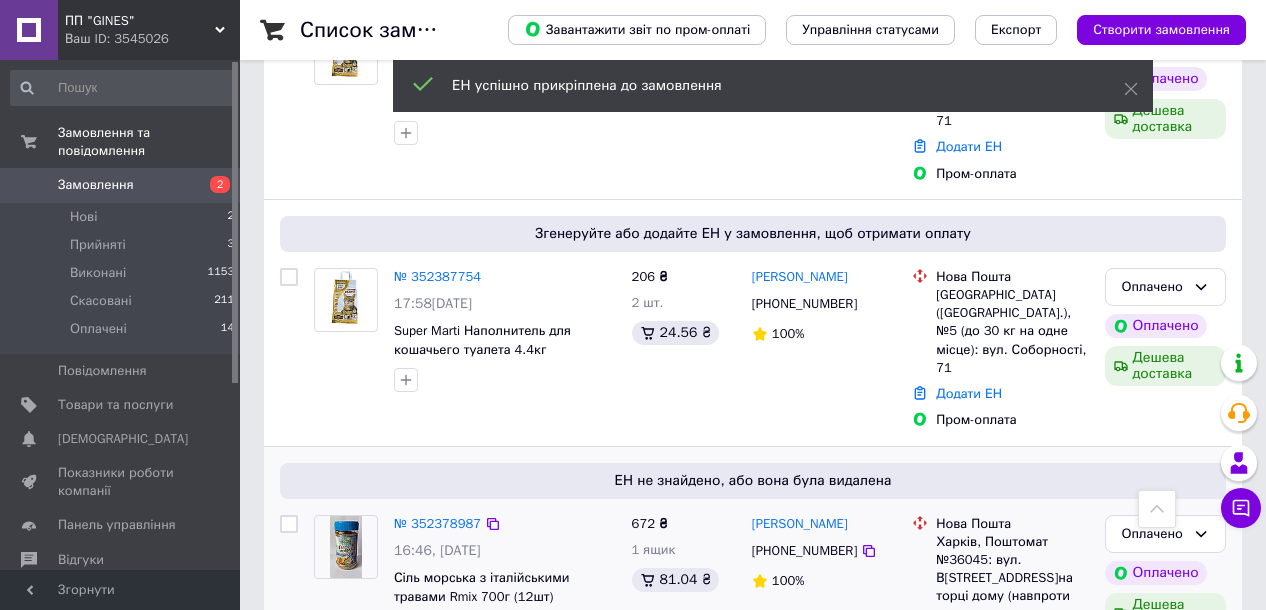 scroll, scrollTop: 1445, scrollLeft: 0, axis: vertical 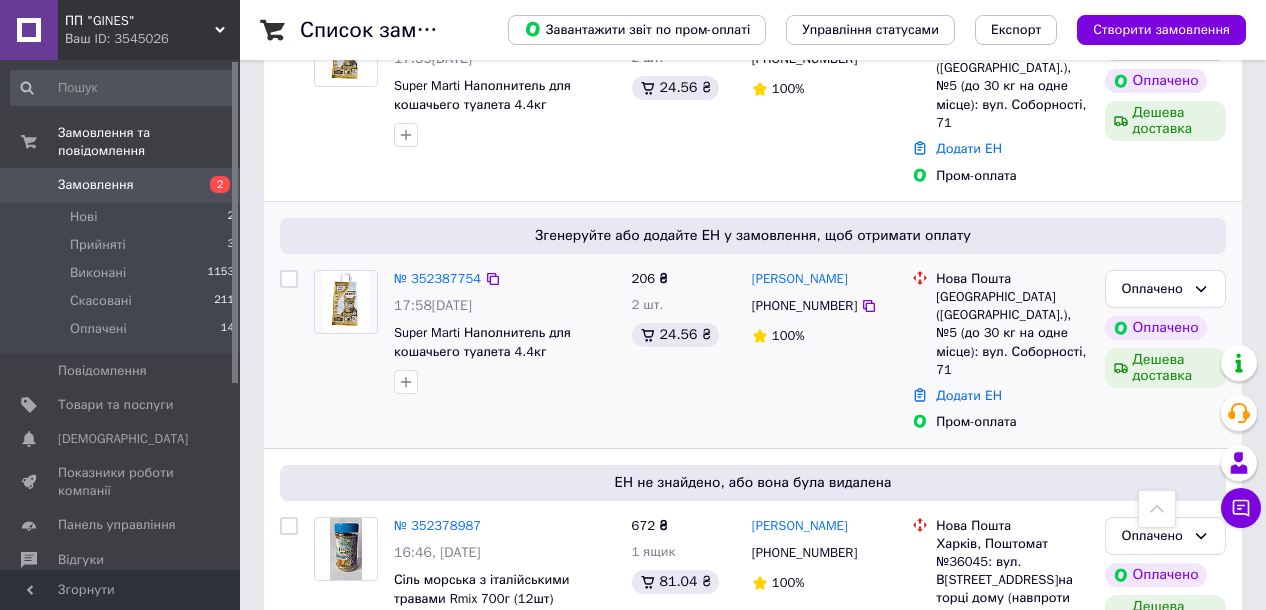 click on "Пром-оплата" at bounding box center [1012, 422] 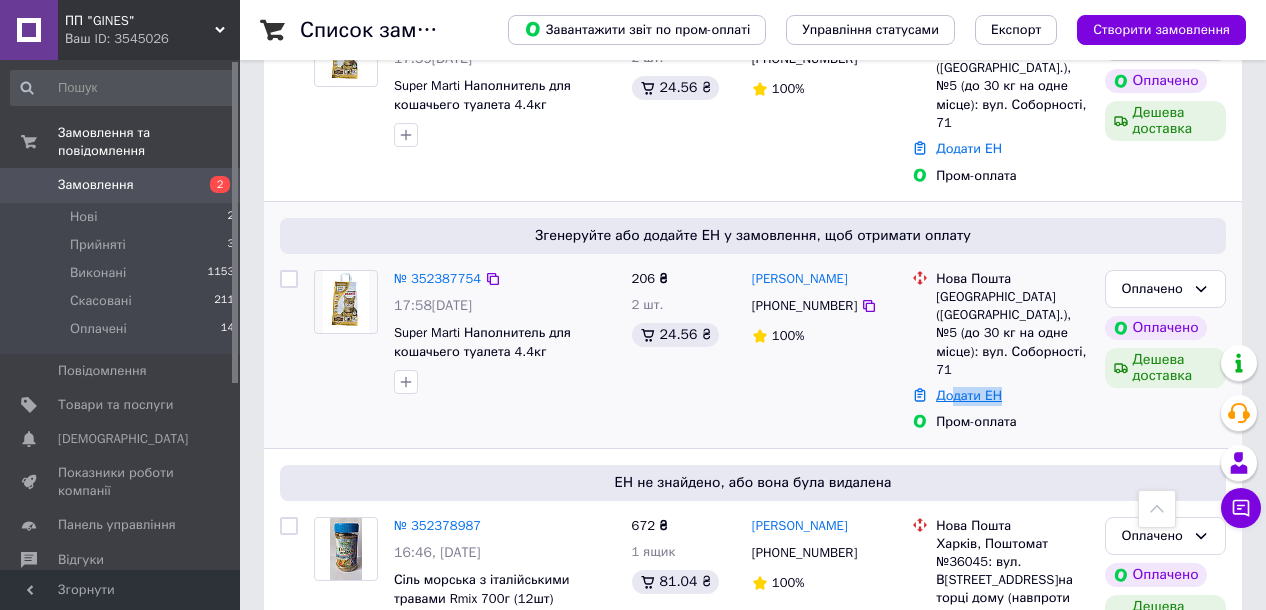 click on "Додати ЕН" at bounding box center [1012, 396] 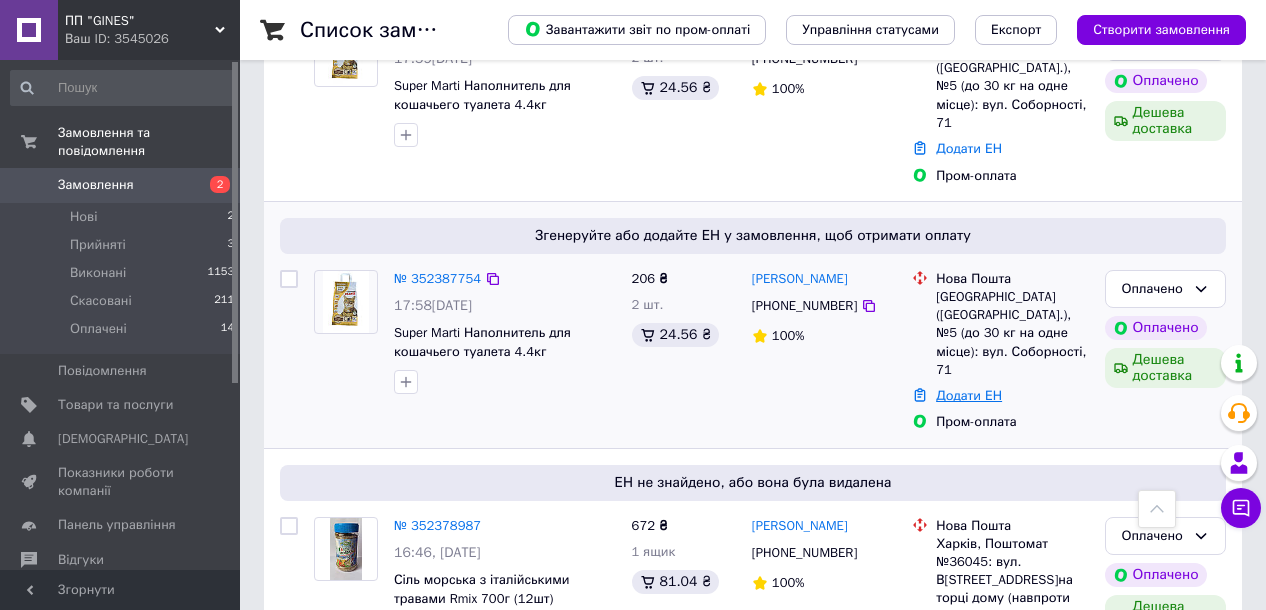 click on "Додати ЕН" at bounding box center (969, 395) 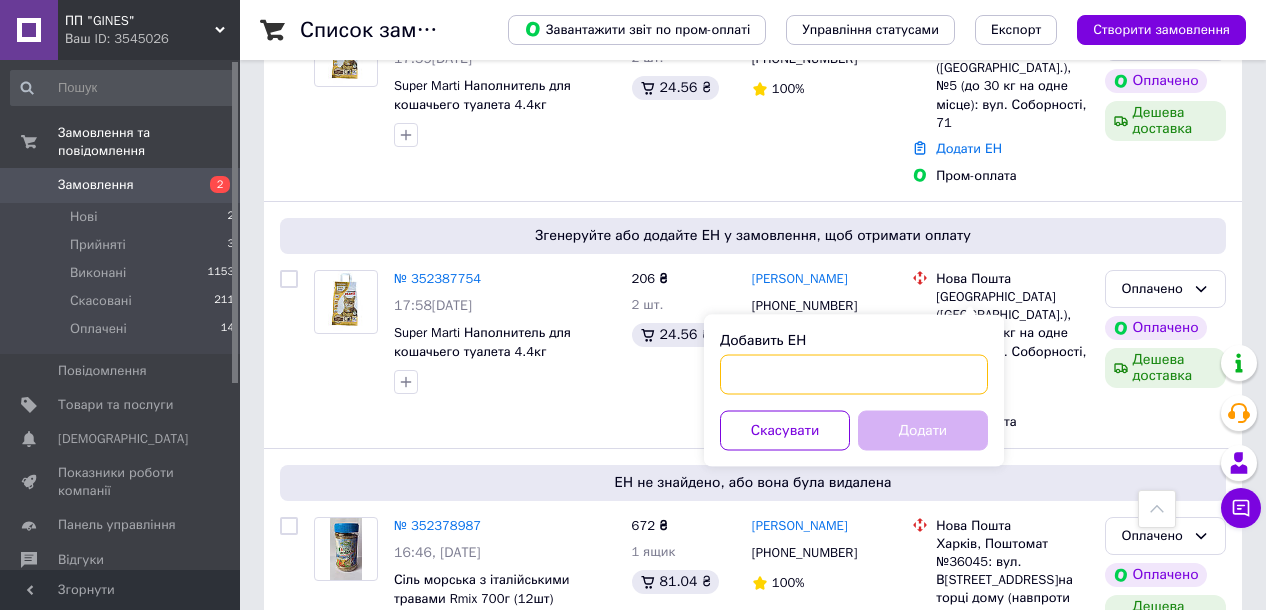 click on "Добавить ЕН" at bounding box center (854, 375) 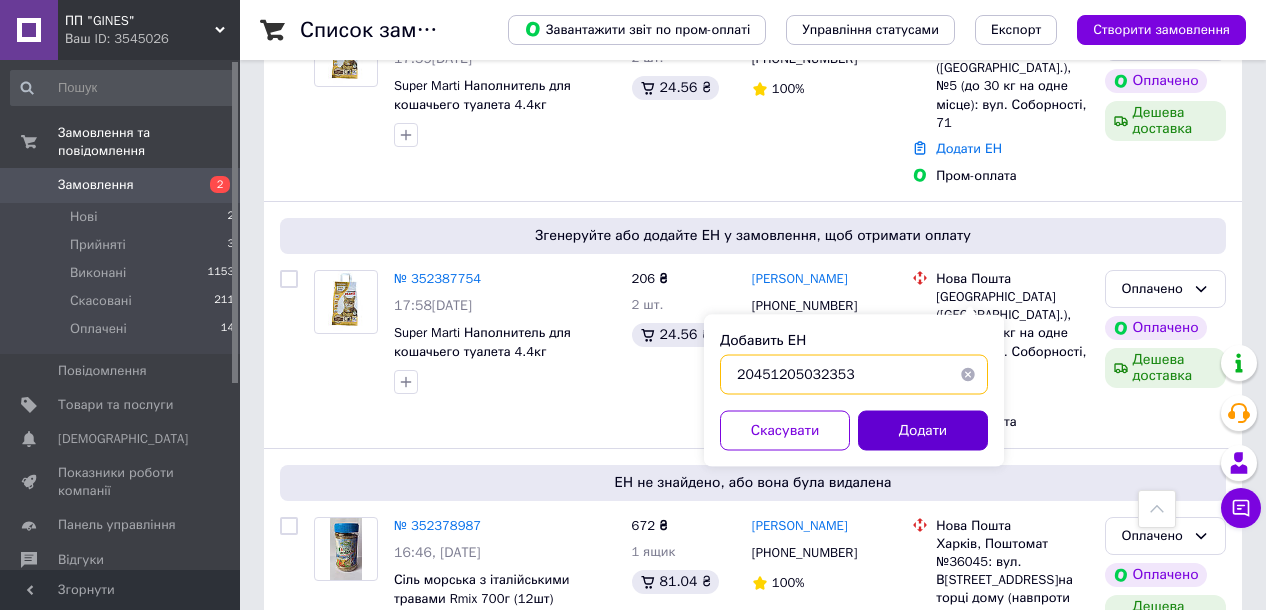 type on "20451205032353" 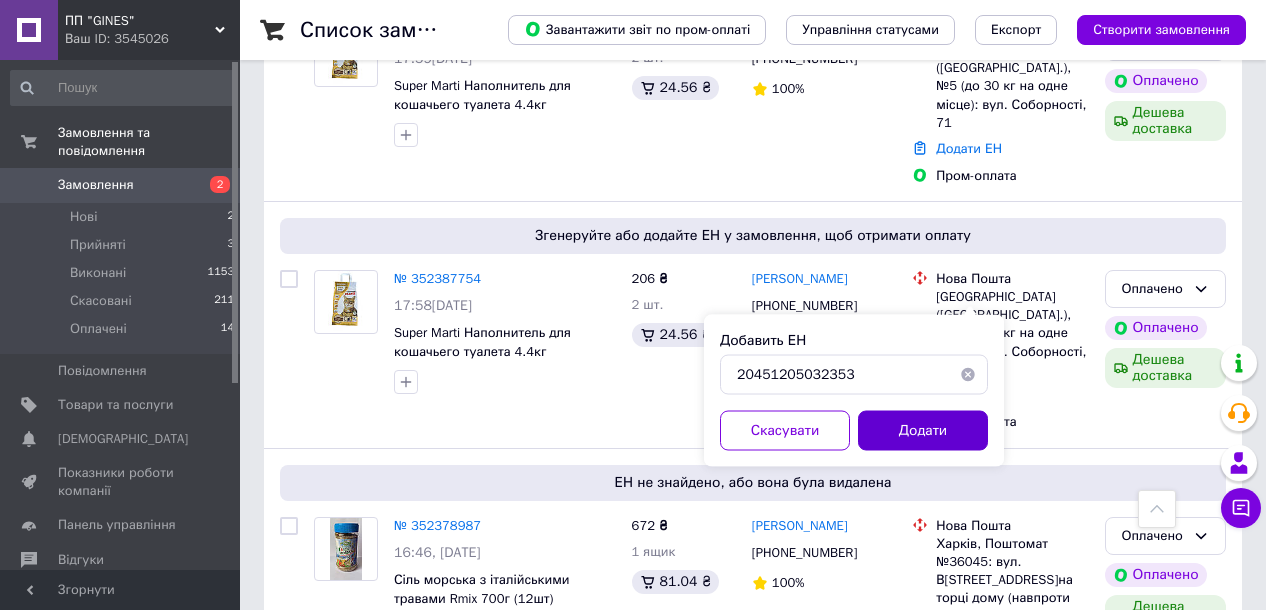 click on "Додати" at bounding box center [923, 431] 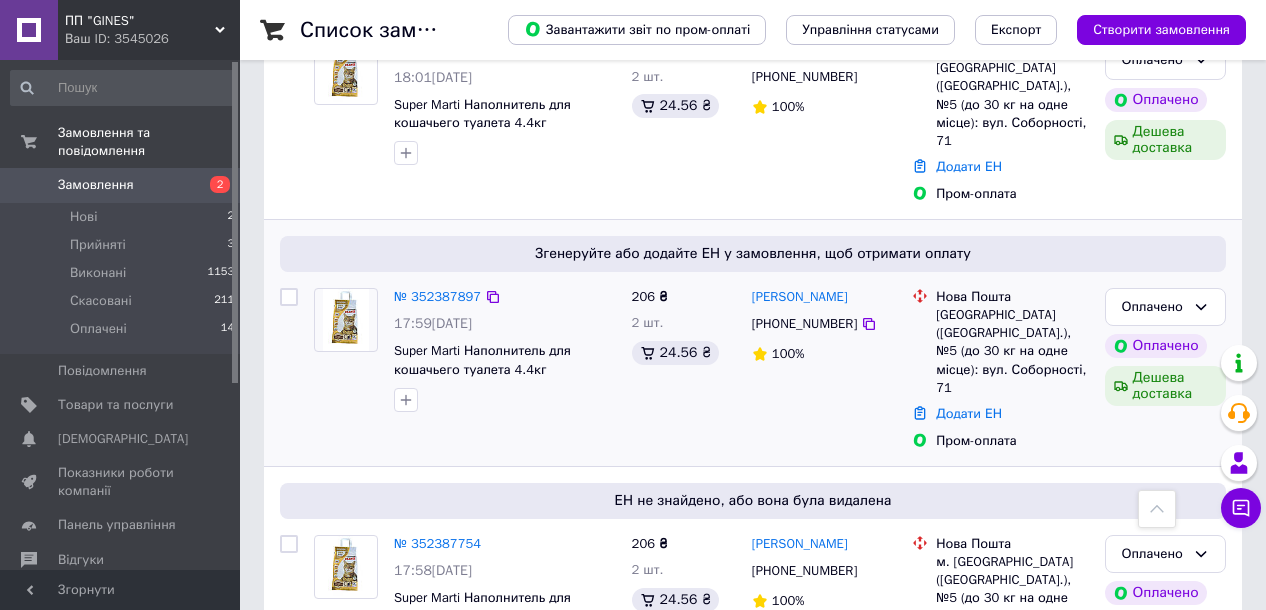 scroll, scrollTop: 1182, scrollLeft: 0, axis: vertical 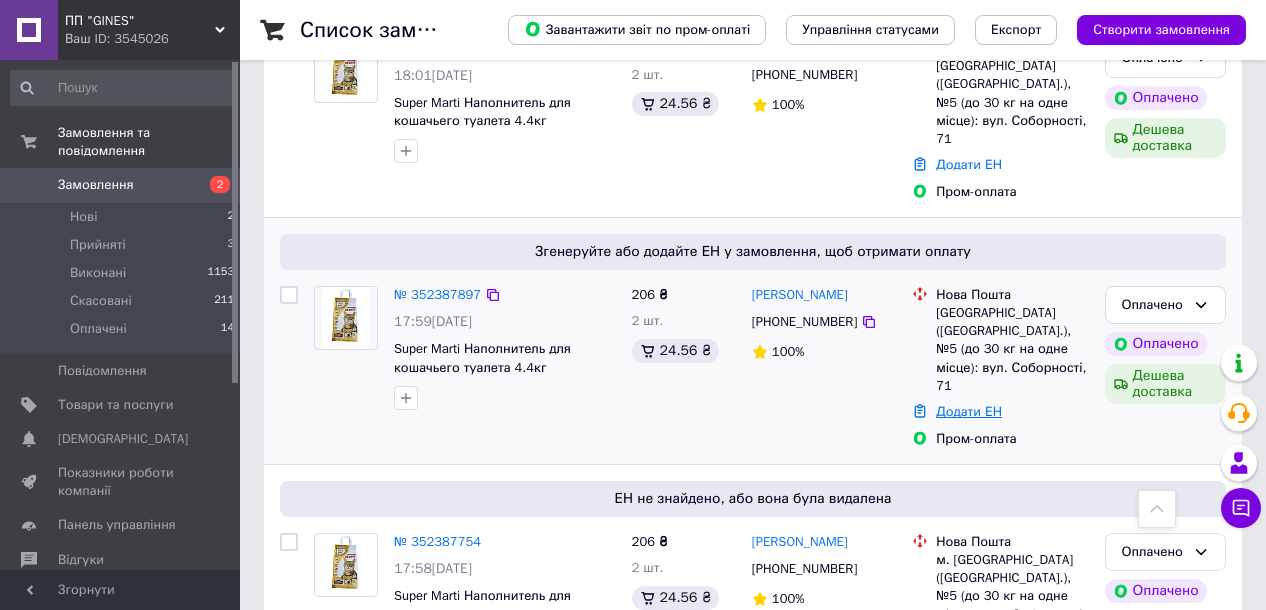 click on "Додати ЕН" at bounding box center (969, 411) 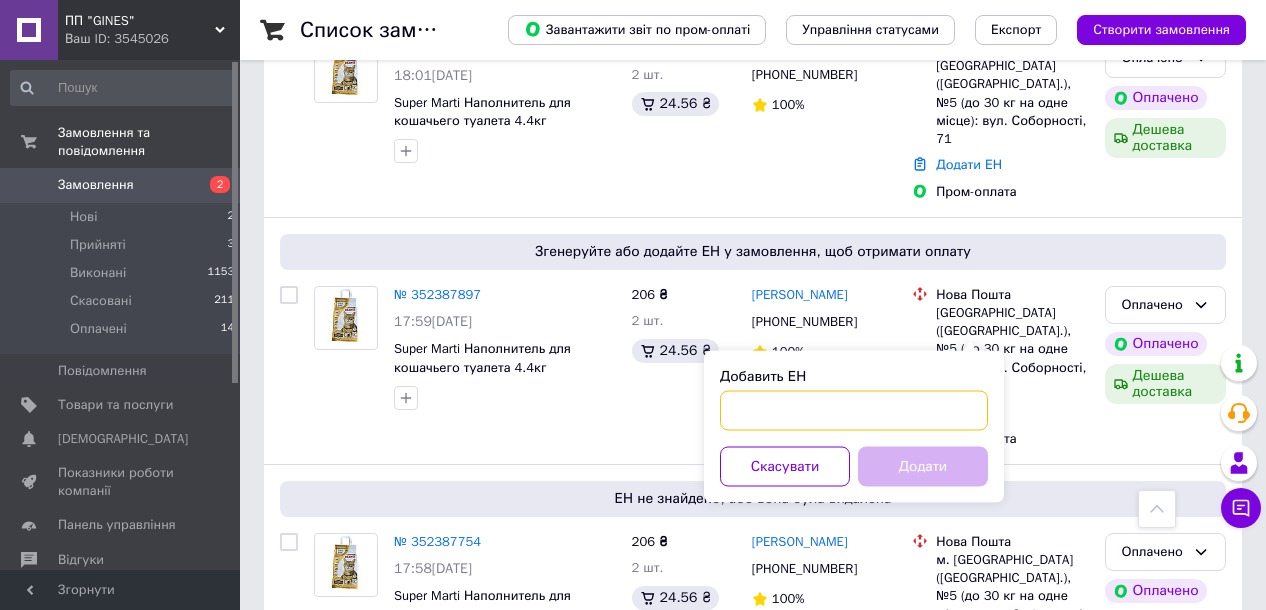 click on "Добавить ЕН" at bounding box center [854, 411] 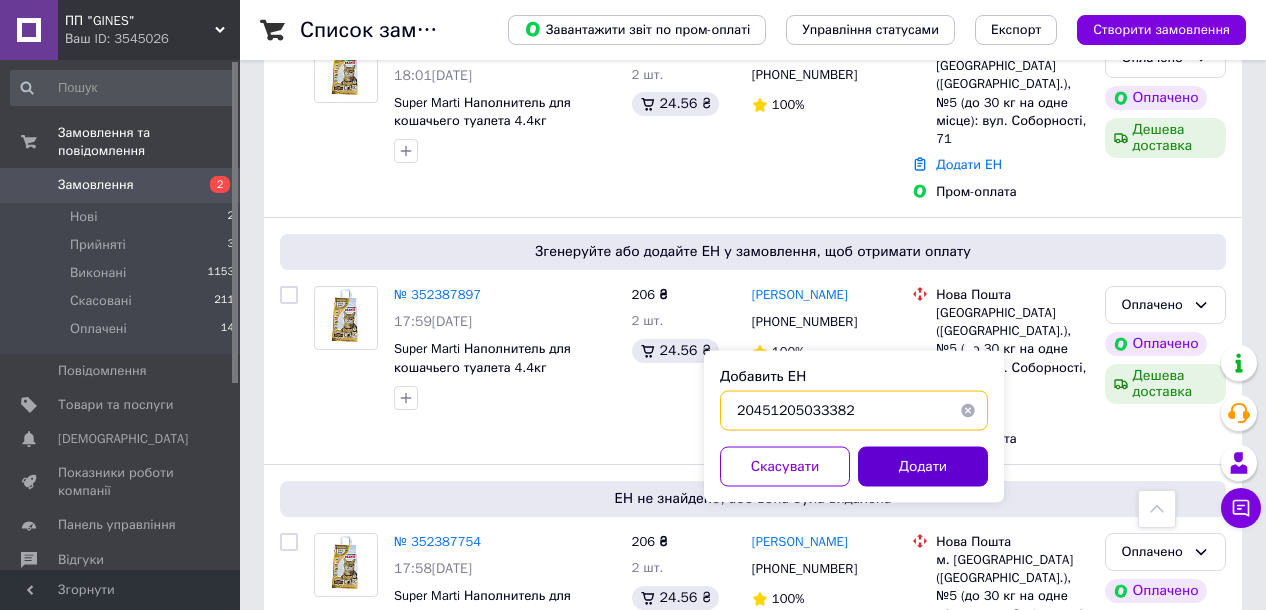 type on "20451205033382" 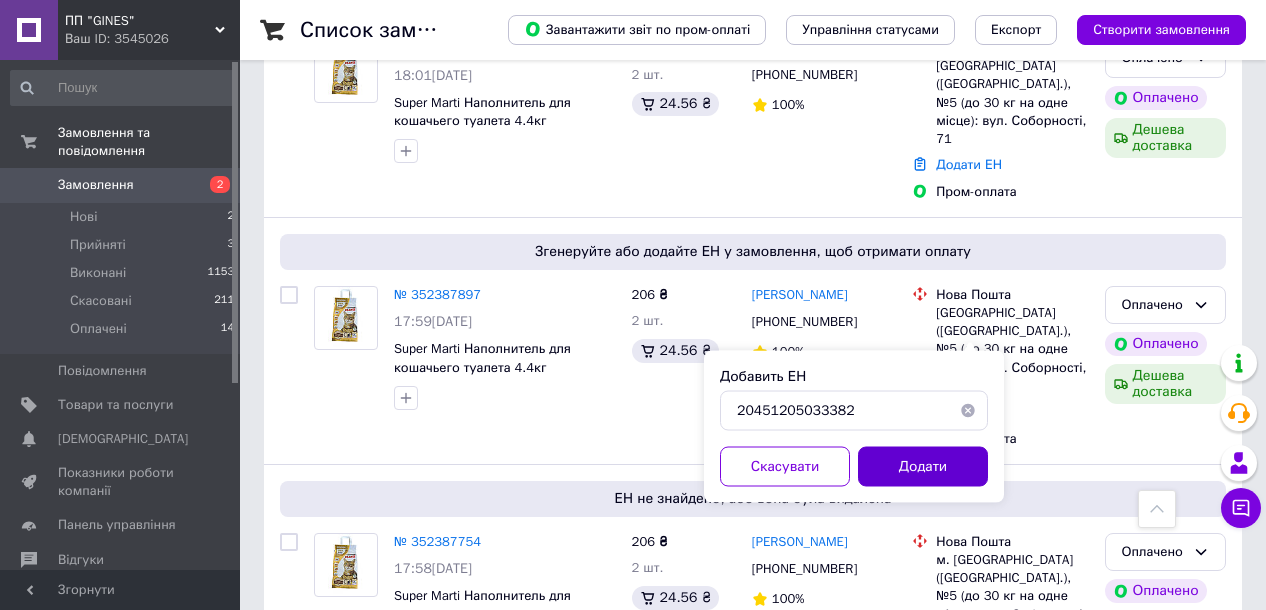 click on "Додати" at bounding box center [923, 467] 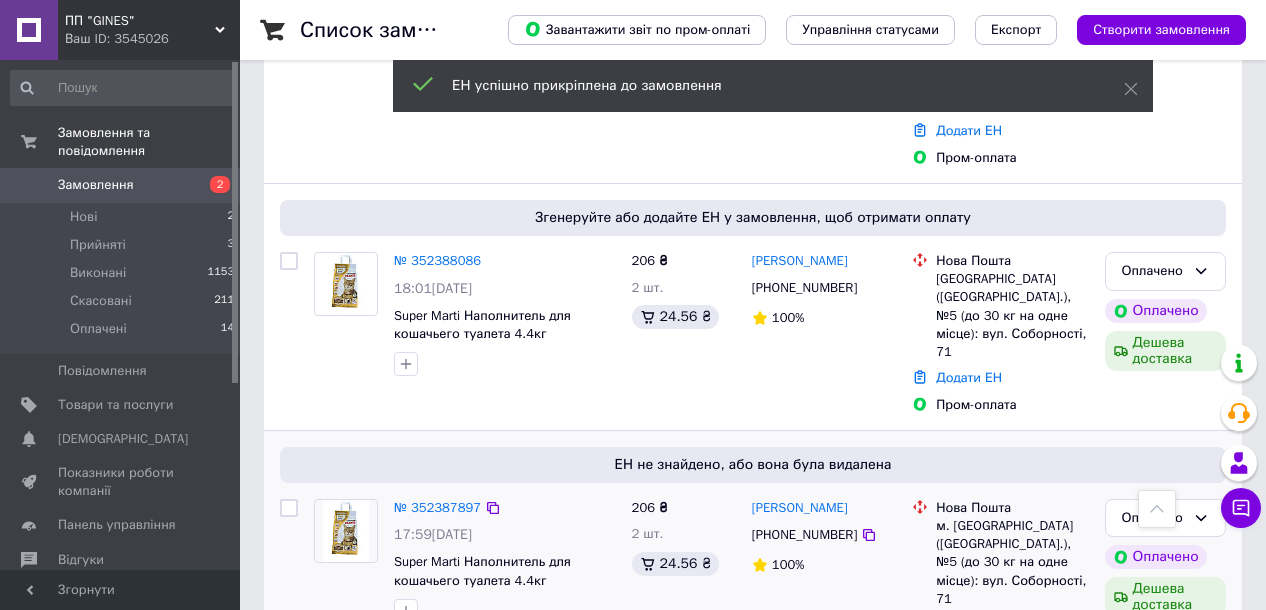 scroll, scrollTop: 967, scrollLeft: 0, axis: vertical 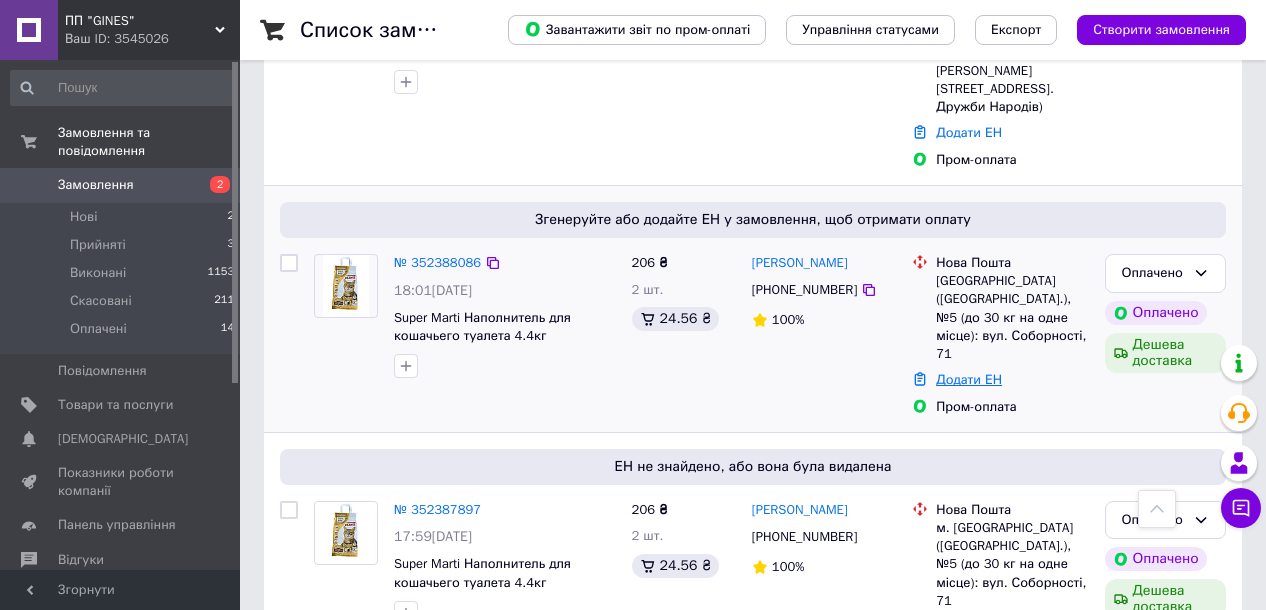 click on "Додати ЕН" at bounding box center [969, 379] 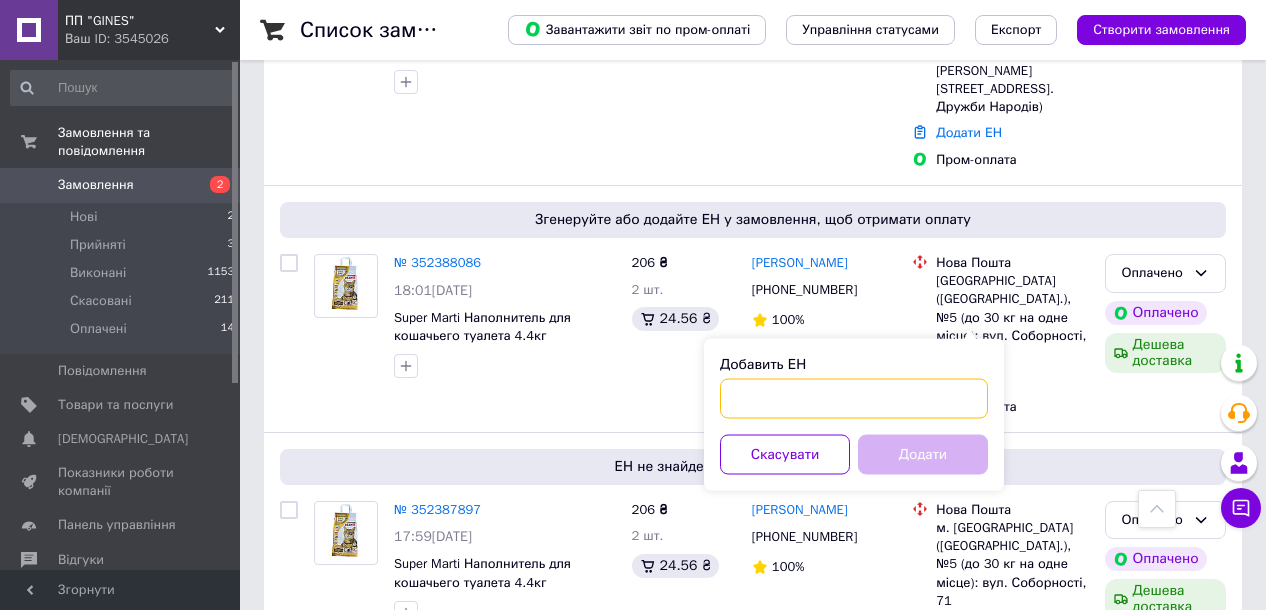 click on "Добавить ЕН" at bounding box center (854, 399) 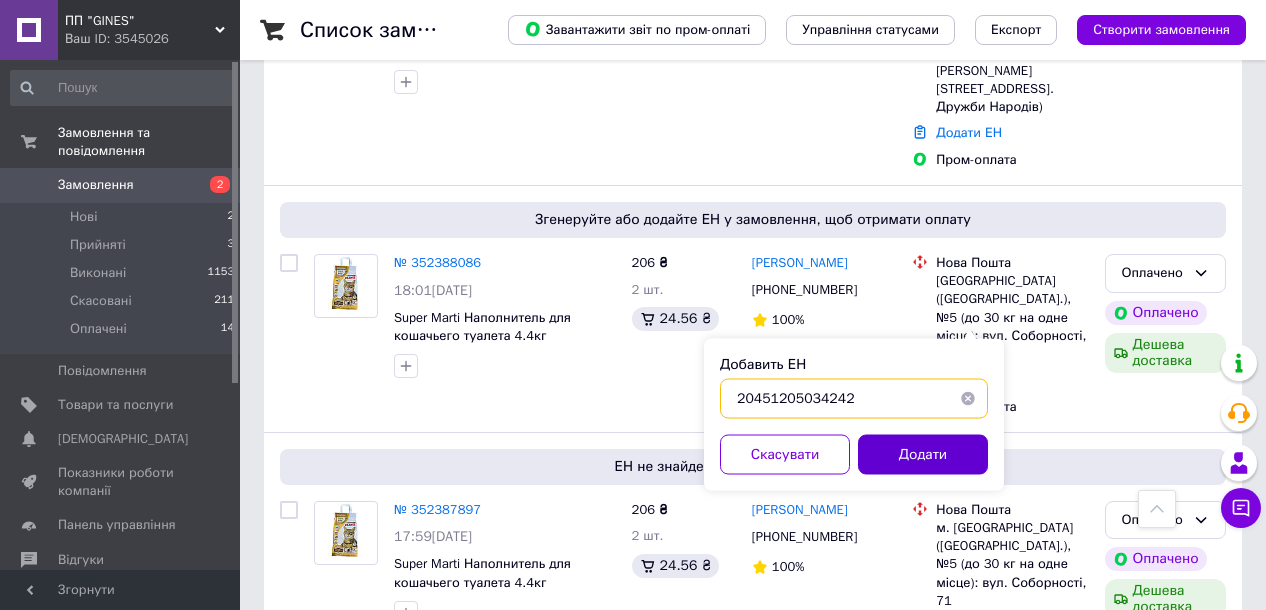 type on "20451205034242" 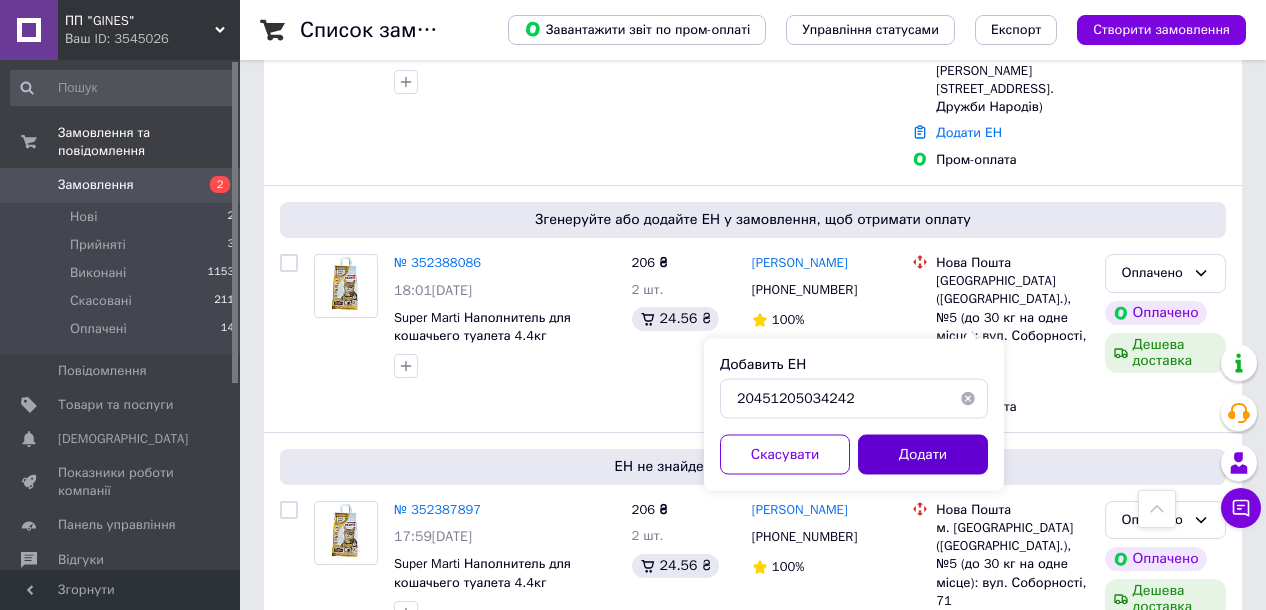 click on "Додати" at bounding box center (923, 455) 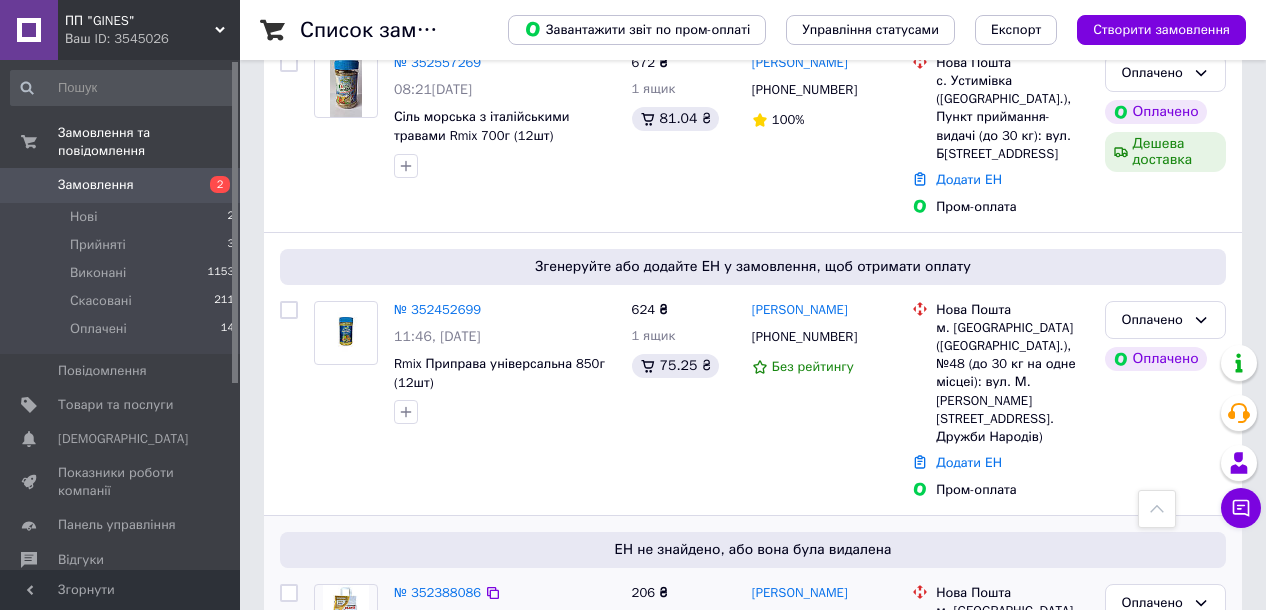scroll, scrollTop: 635, scrollLeft: 0, axis: vertical 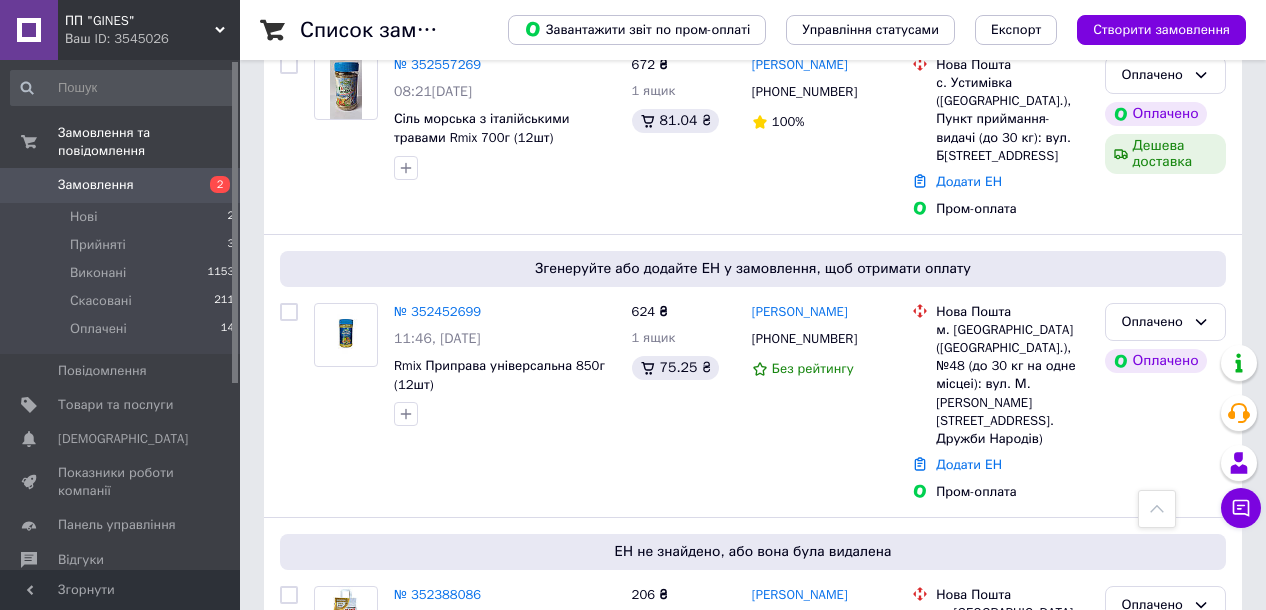 click on "Список замовлень" at bounding box center (384, 30) 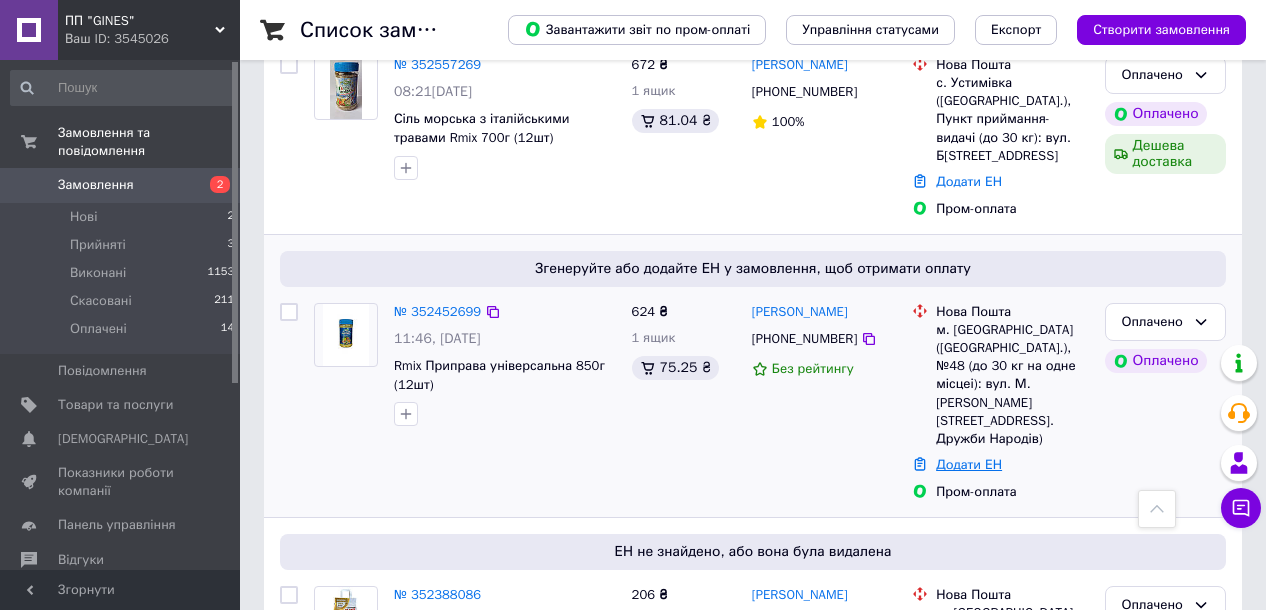 click on "Додати ЕН" at bounding box center [969, 464] 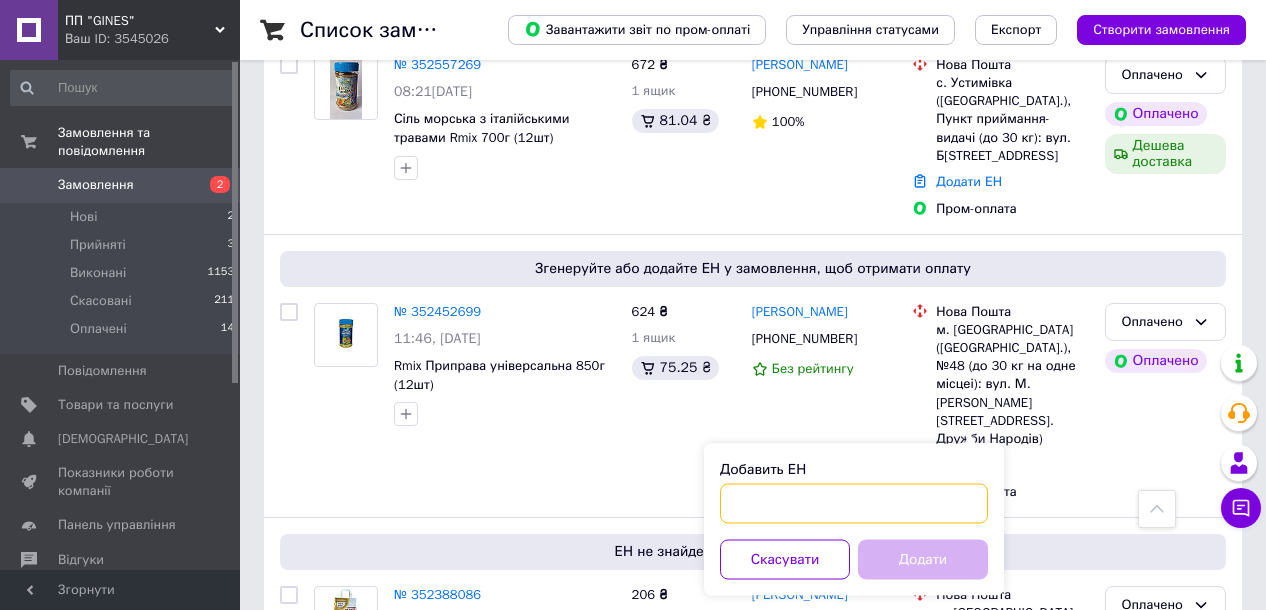 click on "Добавить ЕН" at bounding box center [854, 504] 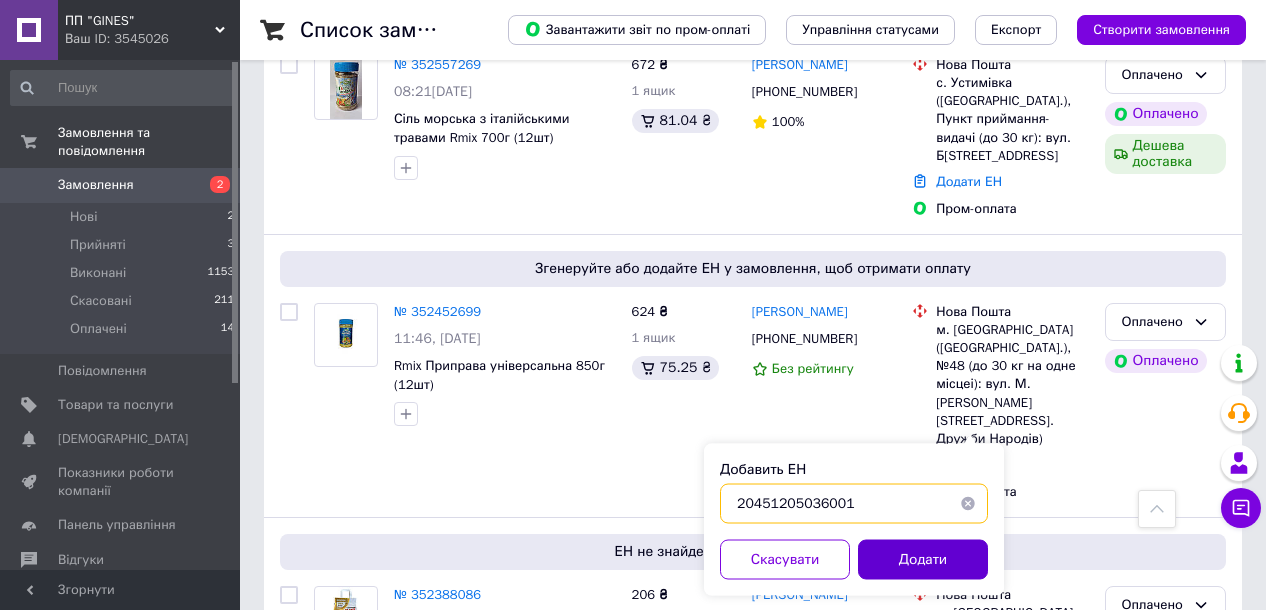 type on "20451205036001" 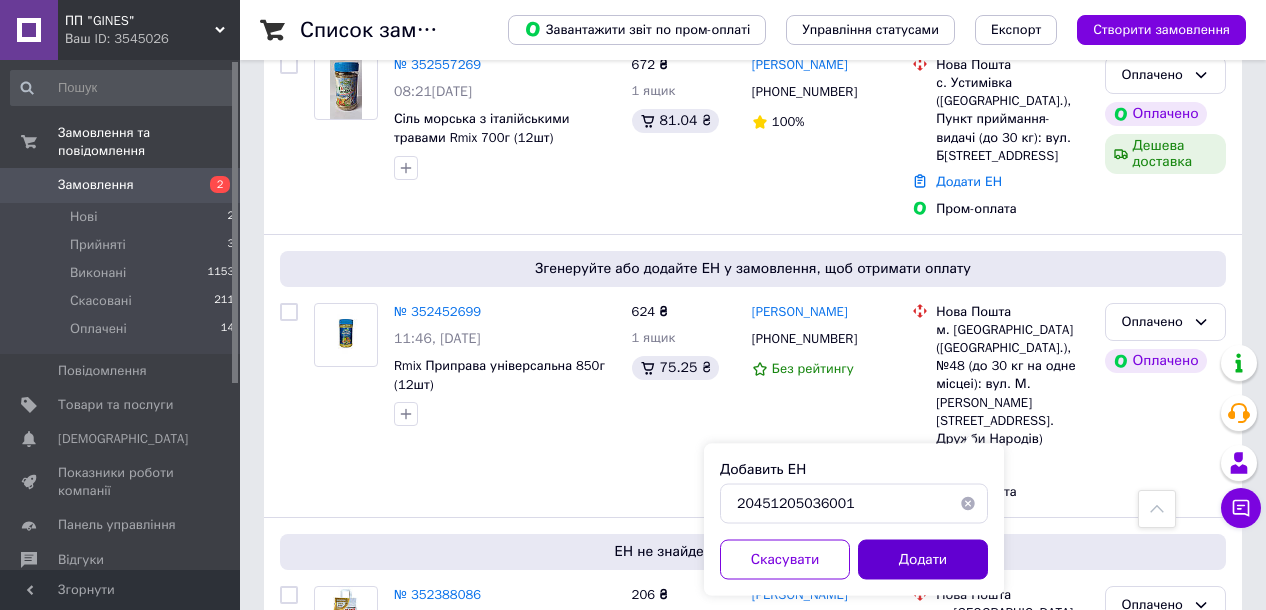 click on "Додати" at bounding box center (923, 560) 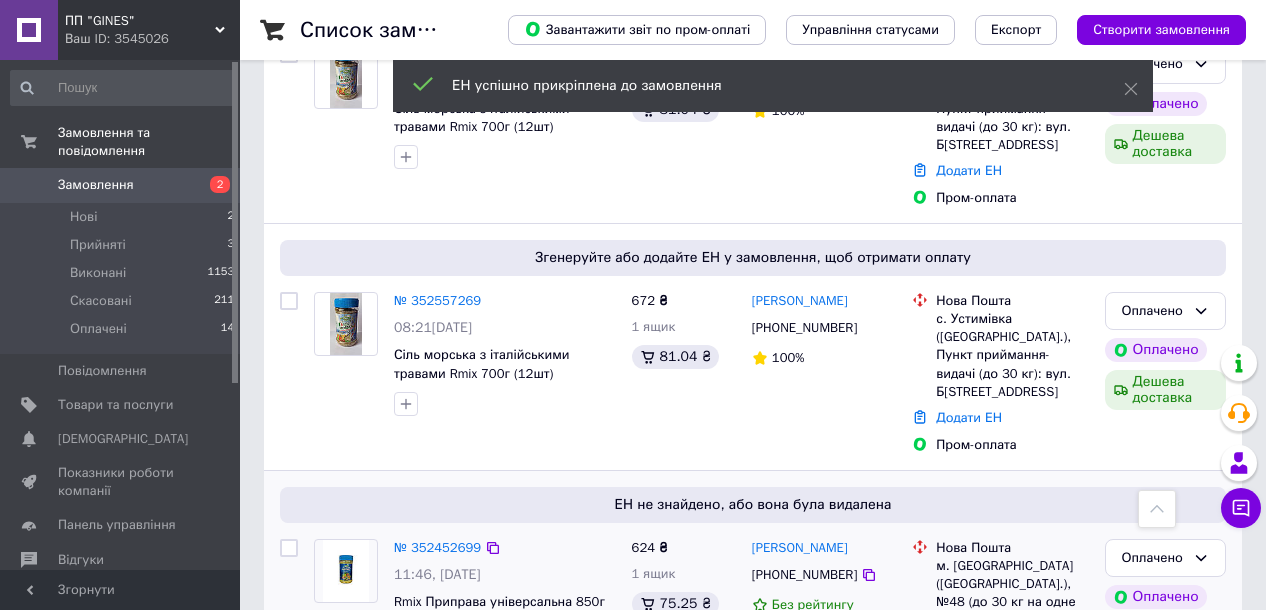 scroll, scrollTop: 396, scrollLeft: 0, axis: vertical 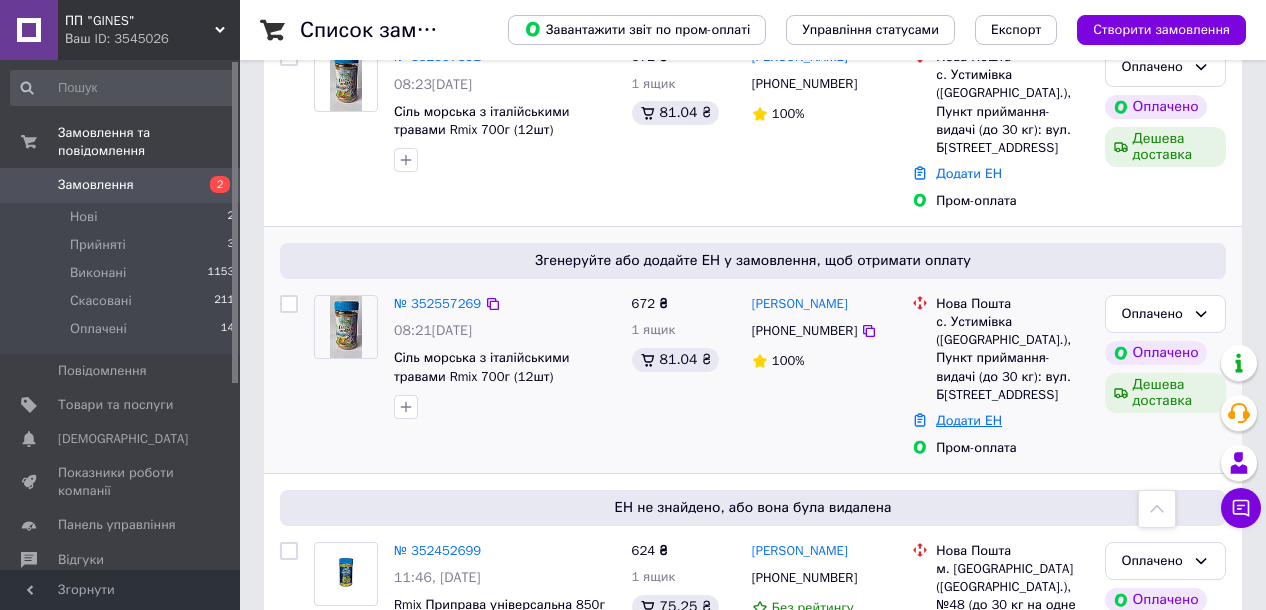 click on "Додати ЕН" at bounding box center (969, 420) 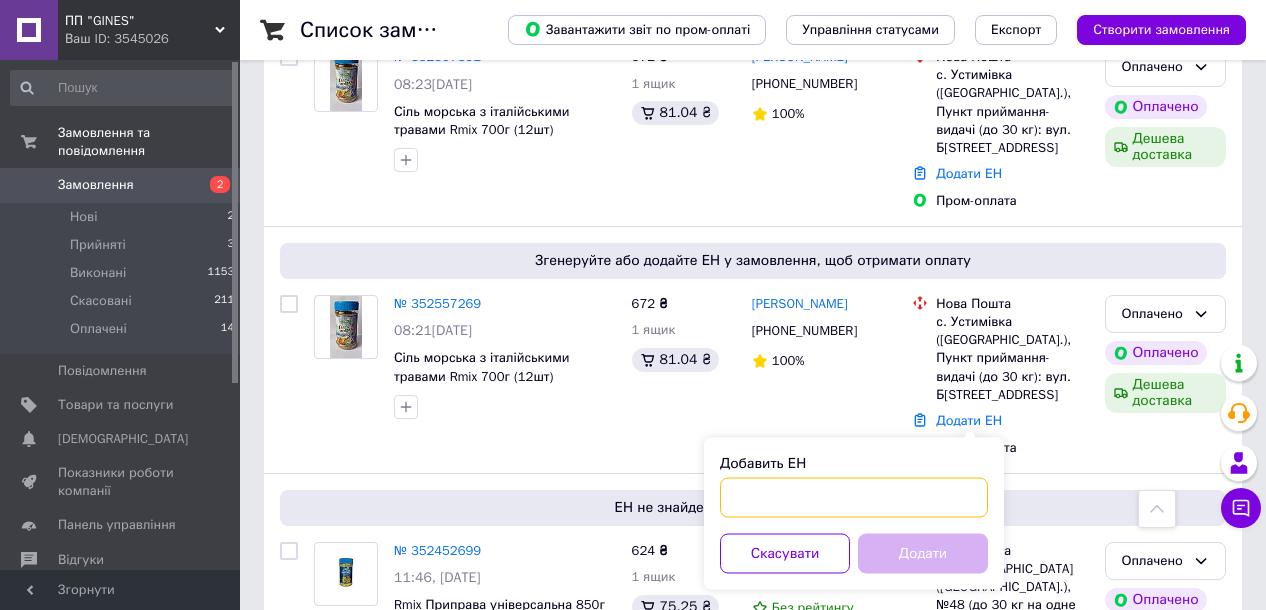 click on "Добавить ЕН" at bounding box center [854, 498] 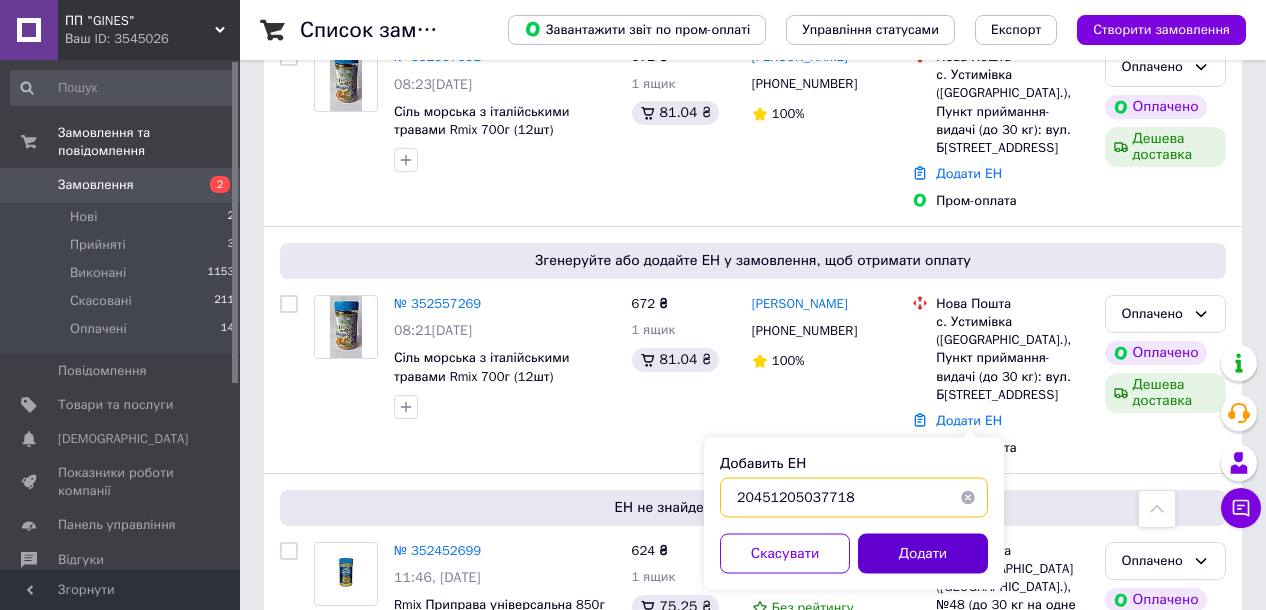 type on "20451205037718" 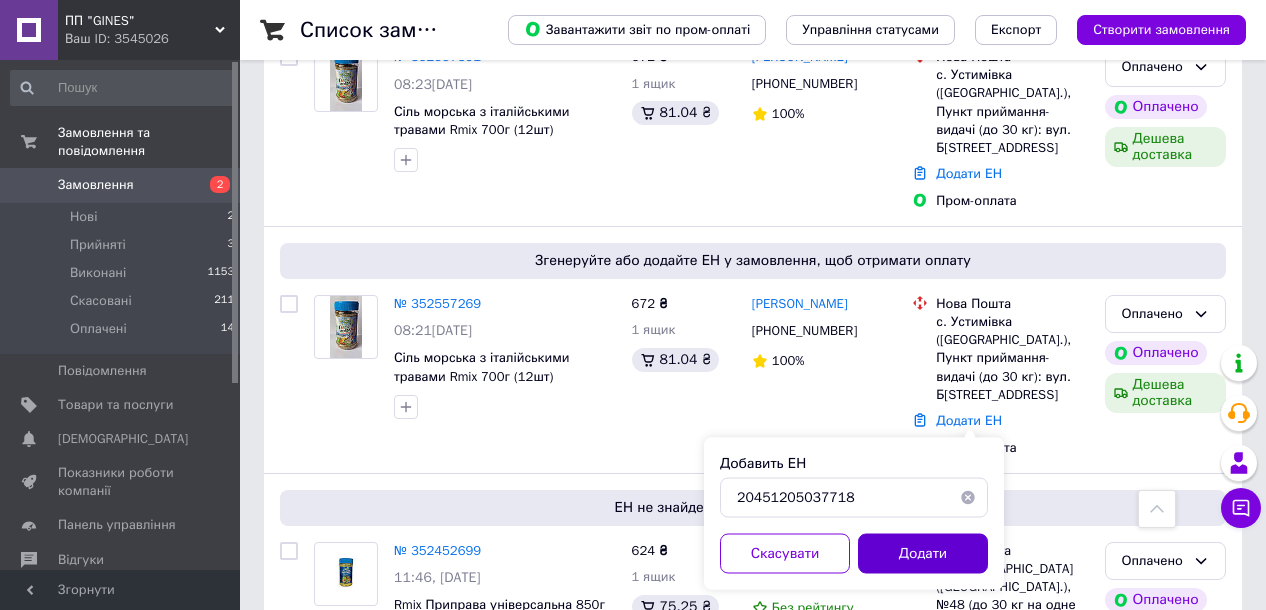 click on "Додати" at bounding box center [923, 554] 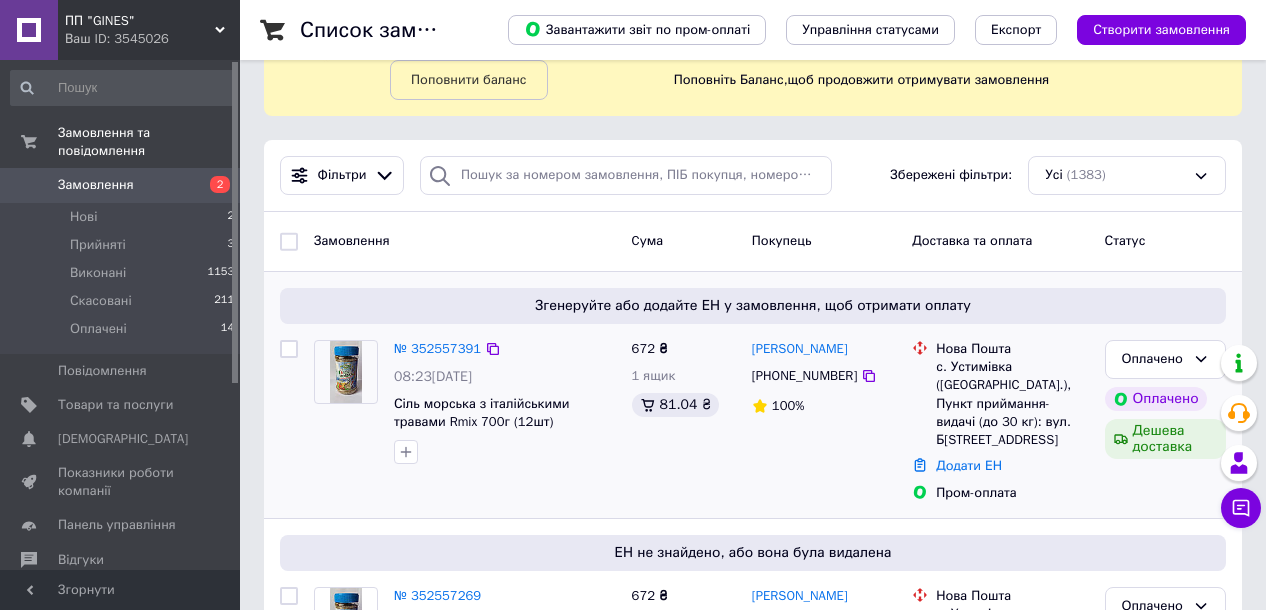 scroll, scrollTop: 105, scrollLeft: 0, axis: vertical 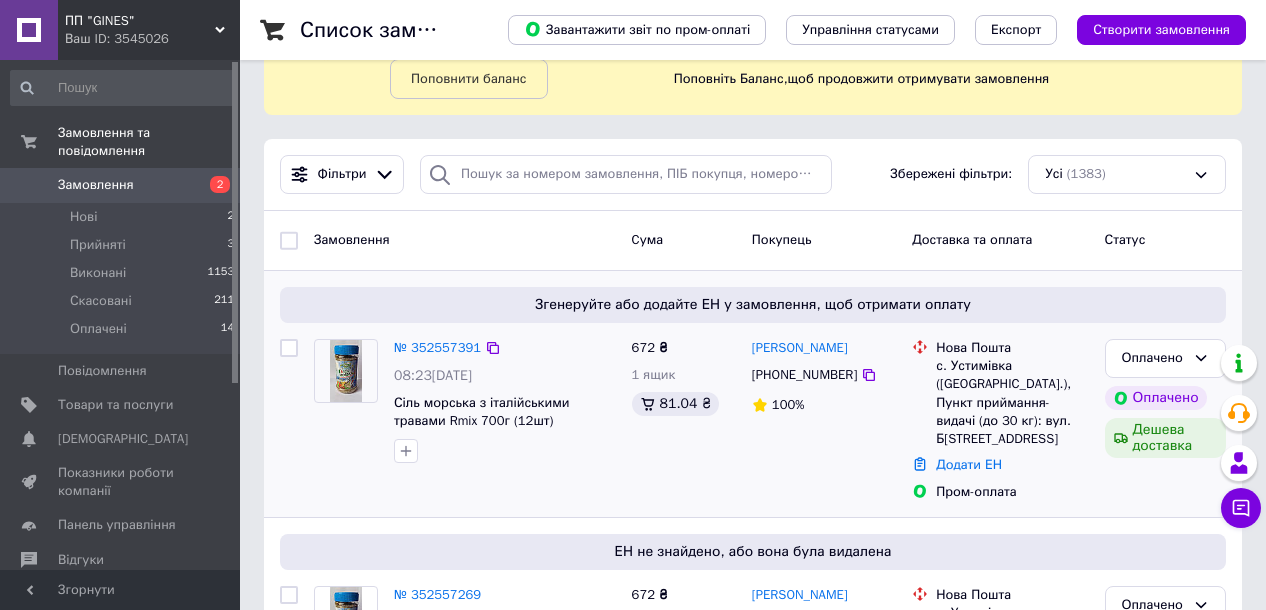 click on "Додати ЕН" at bounding box center [1012, 465] 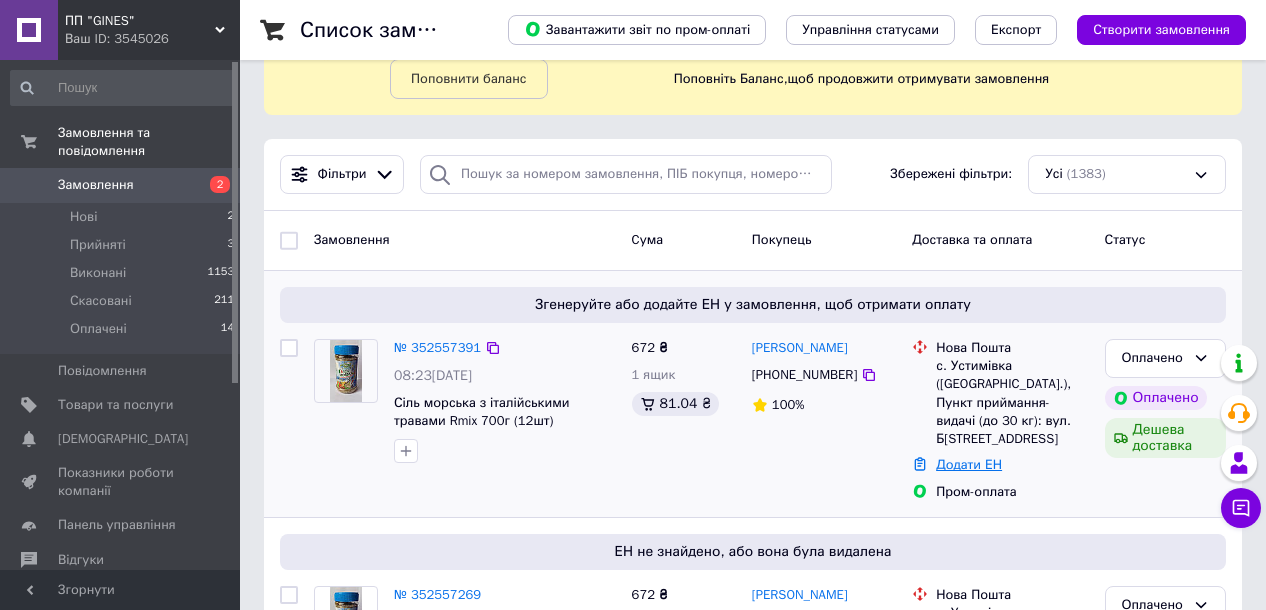 click on "Додати ЕН" at bounding box center (969, 464) 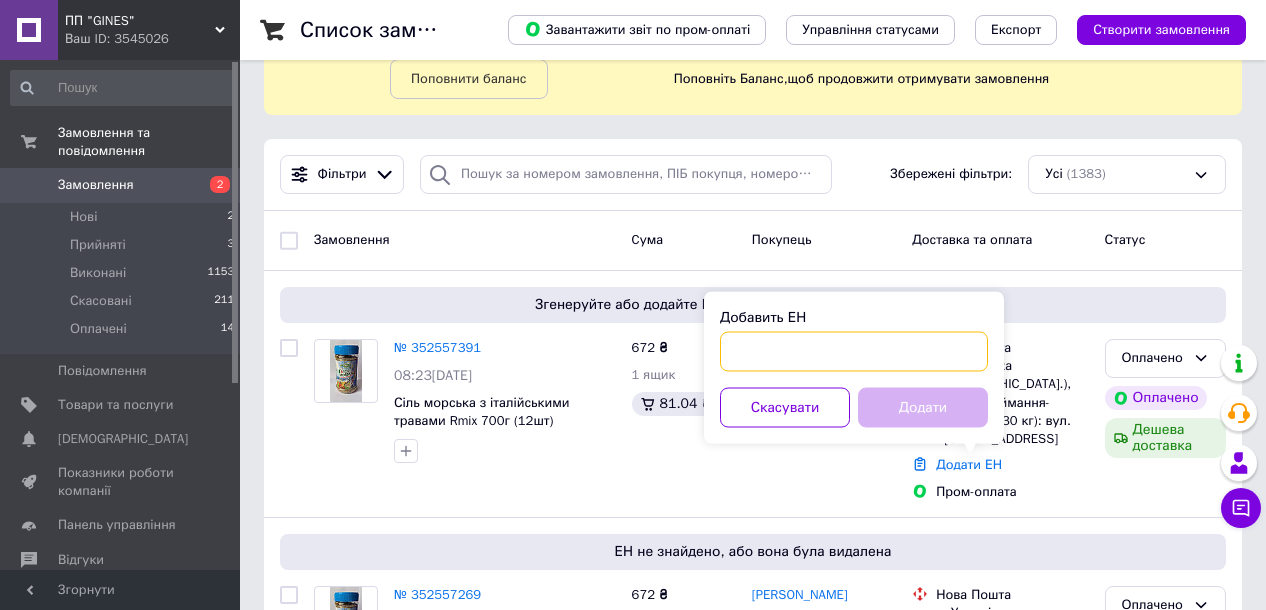 click on "Добавить ЕН" at bounding box center [854, 352] 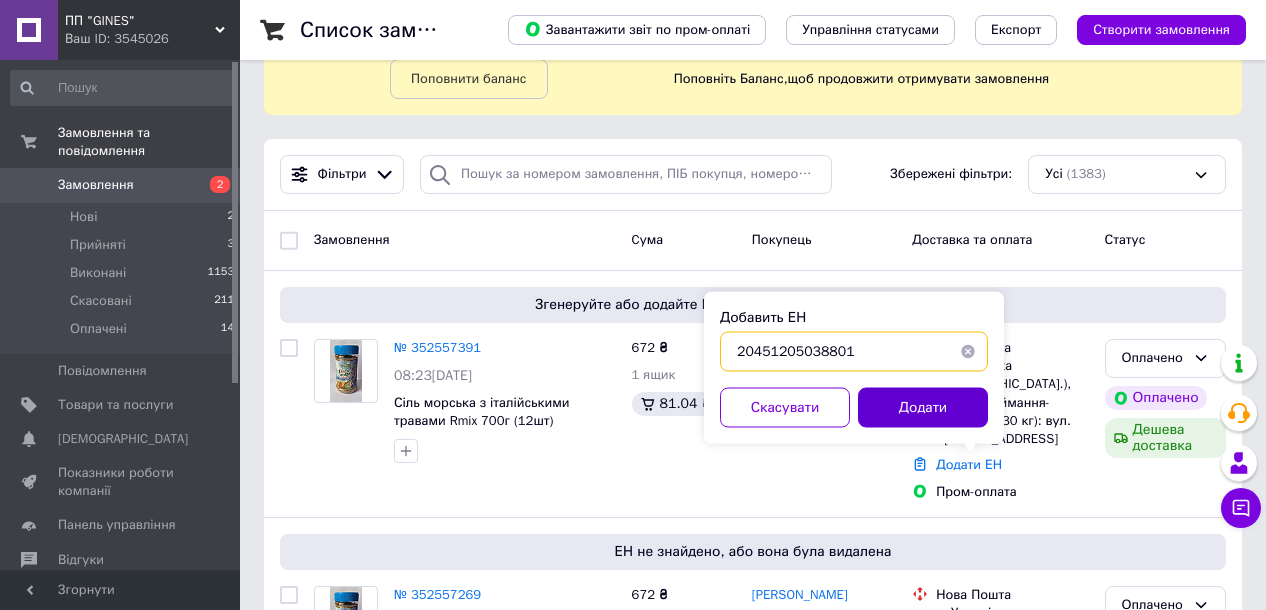 type on "20451205038801" 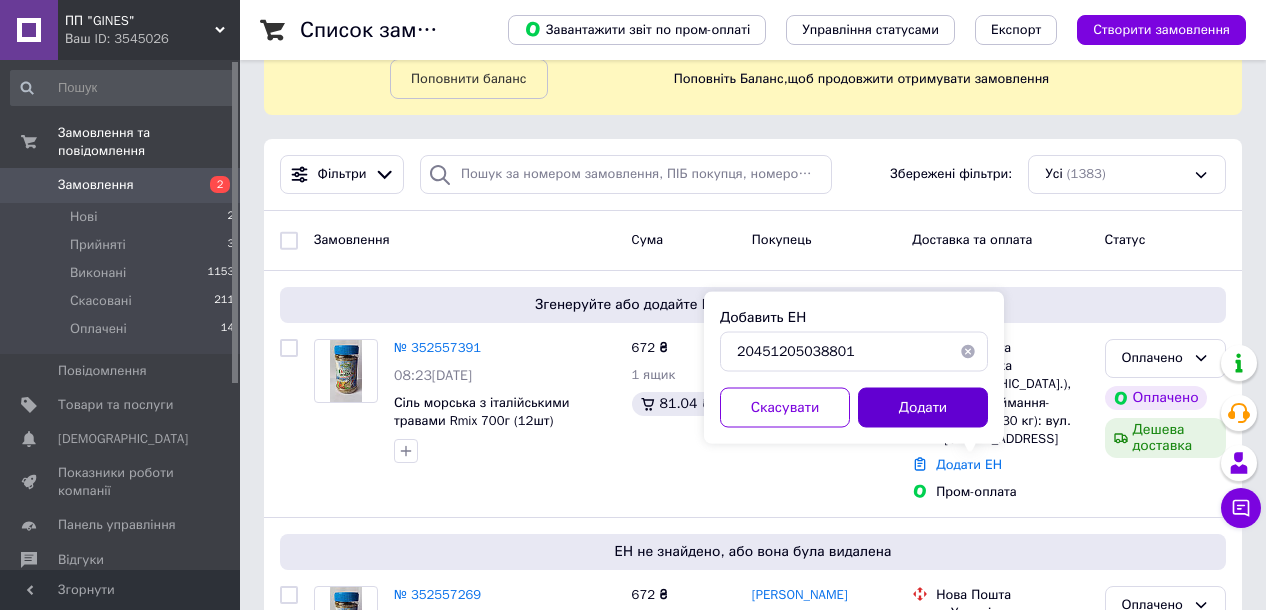 click on "Додати" at bounding box center (923, 408) 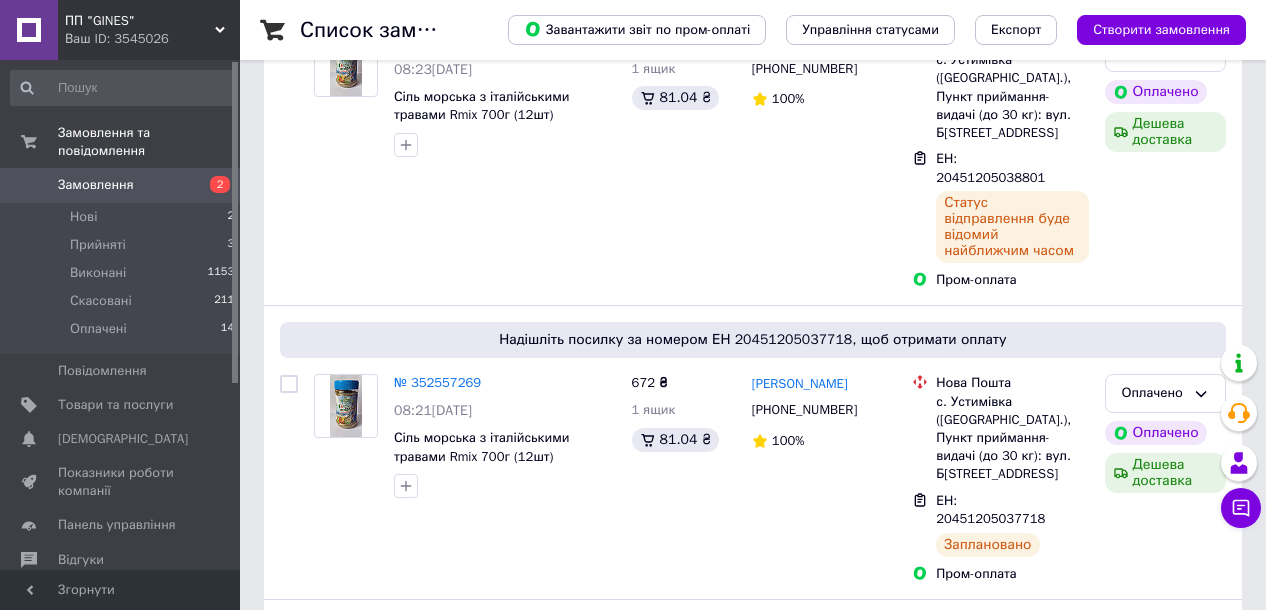 scroll, scrollTop: 592, scrollLeft: 0, axis: vertical 